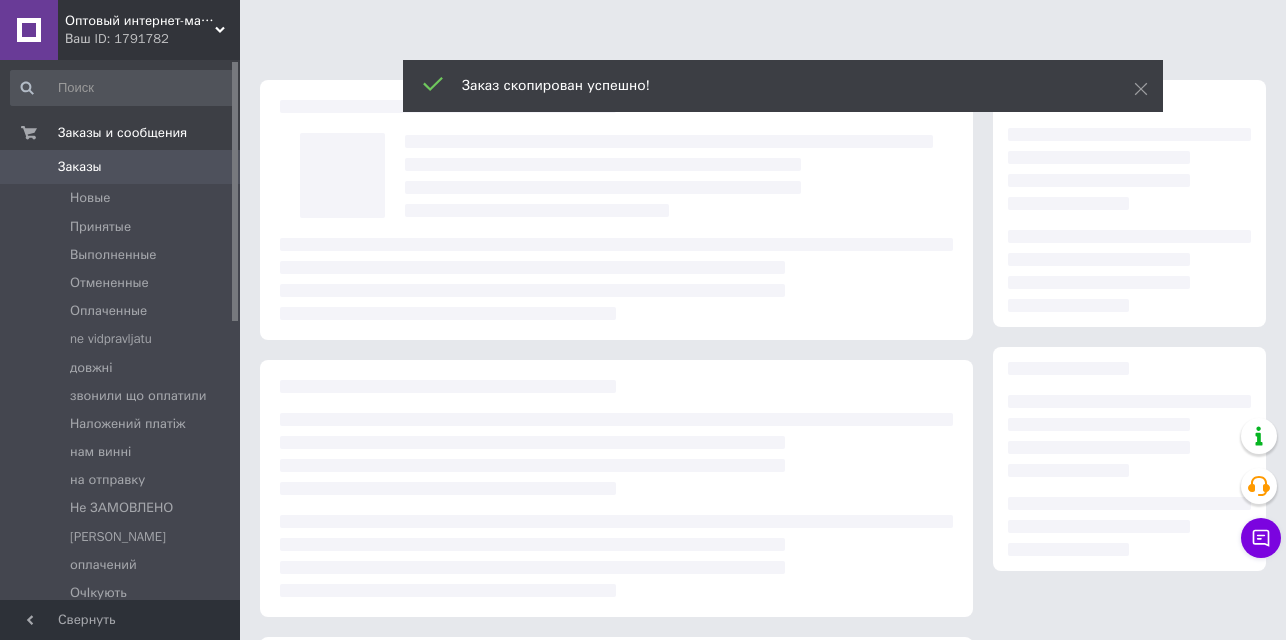 scroll, scrollTop: 0, scrollLeft: 0, axis: both 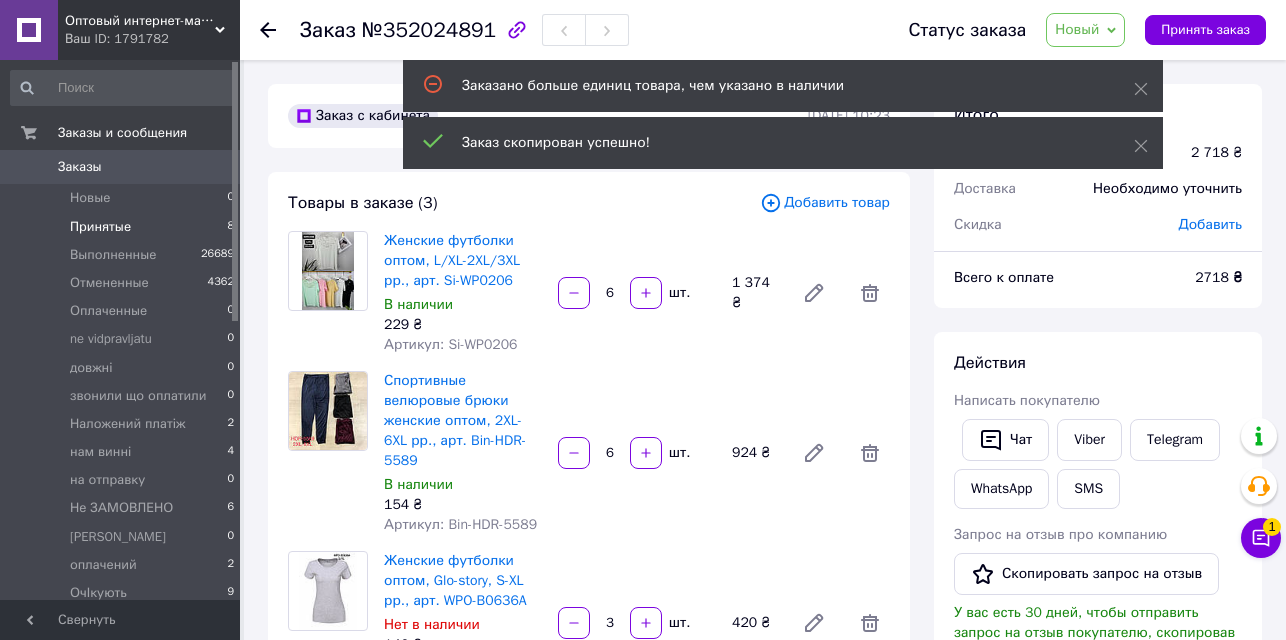 click on "Принятые" at bounding box center [100, 227] 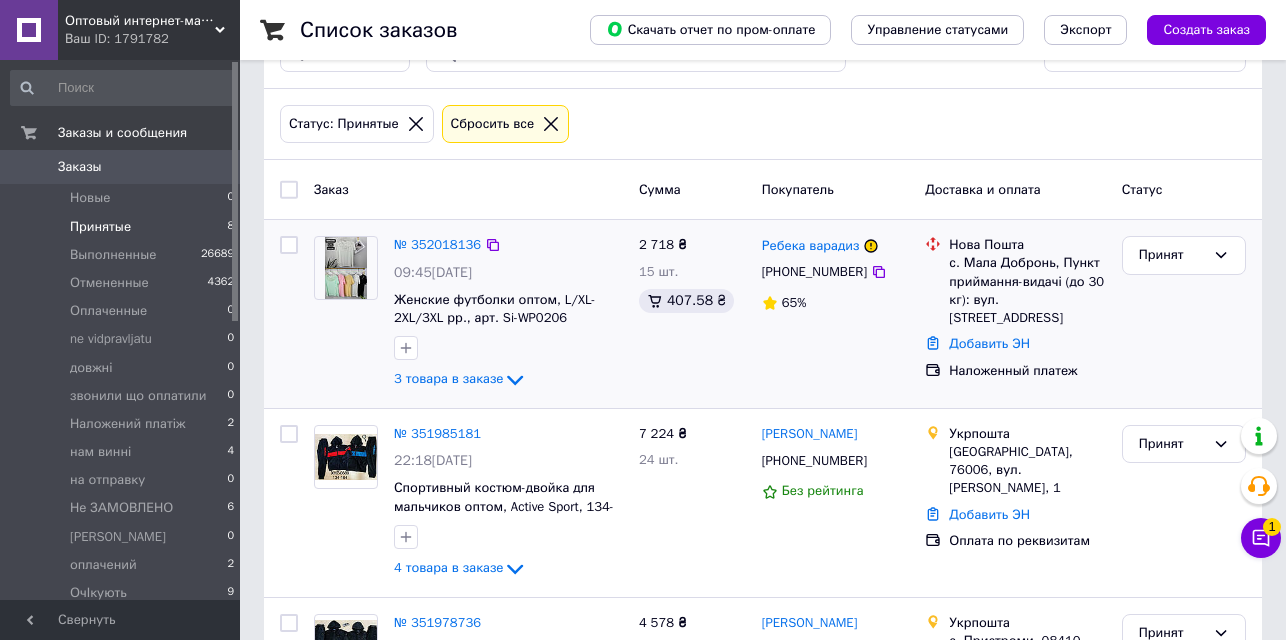 scroll, scrollTop: 53, scrollLeft: 0, axis: vertical 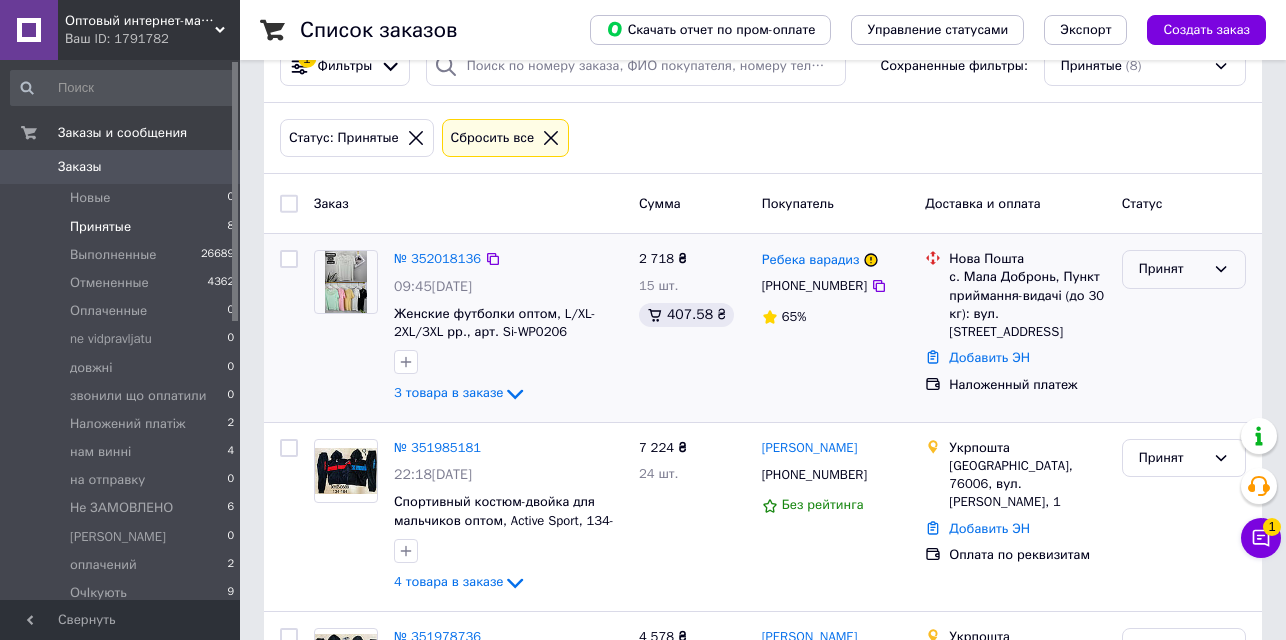 click on "Принят" at bounding box center (1172, 269) 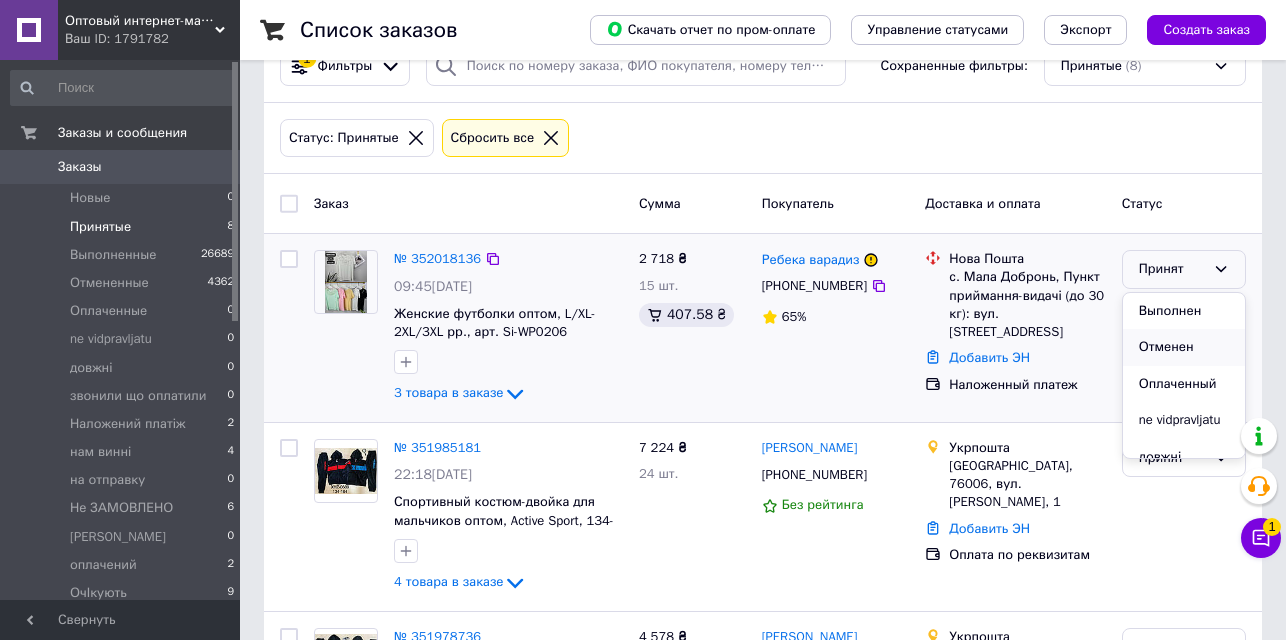 click on "Отменен" at bounding box center (1184, 347) 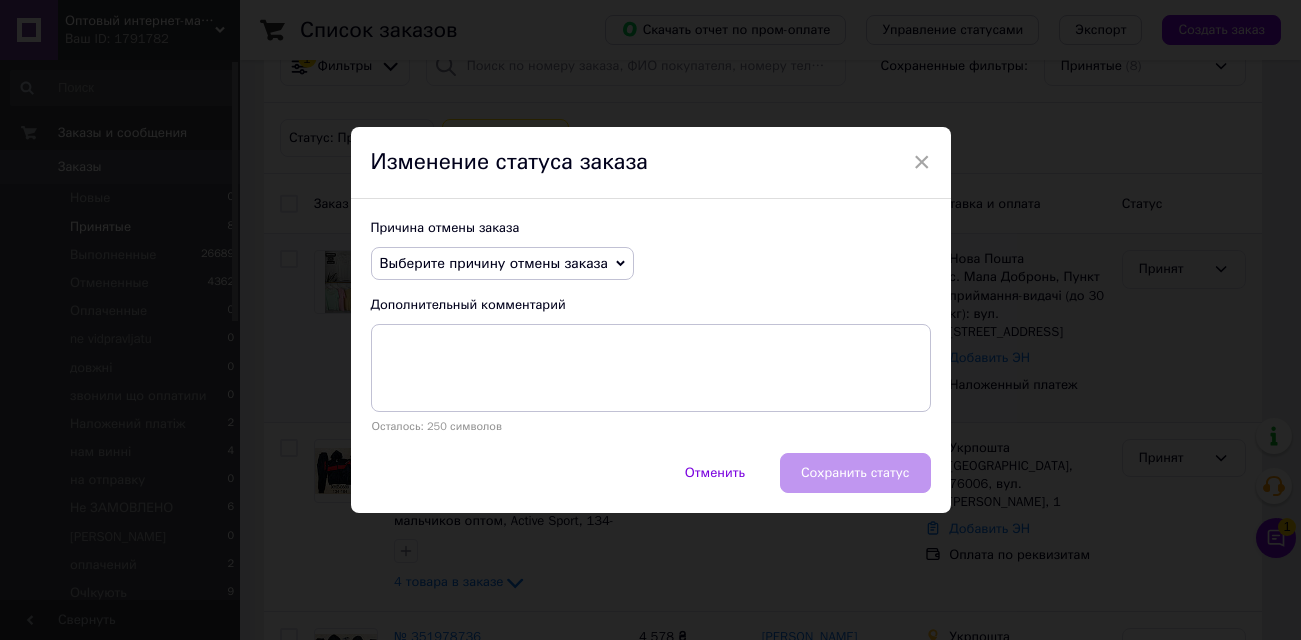 click on "Выберите причину отмены заказа" at bounding box center [494, 263] 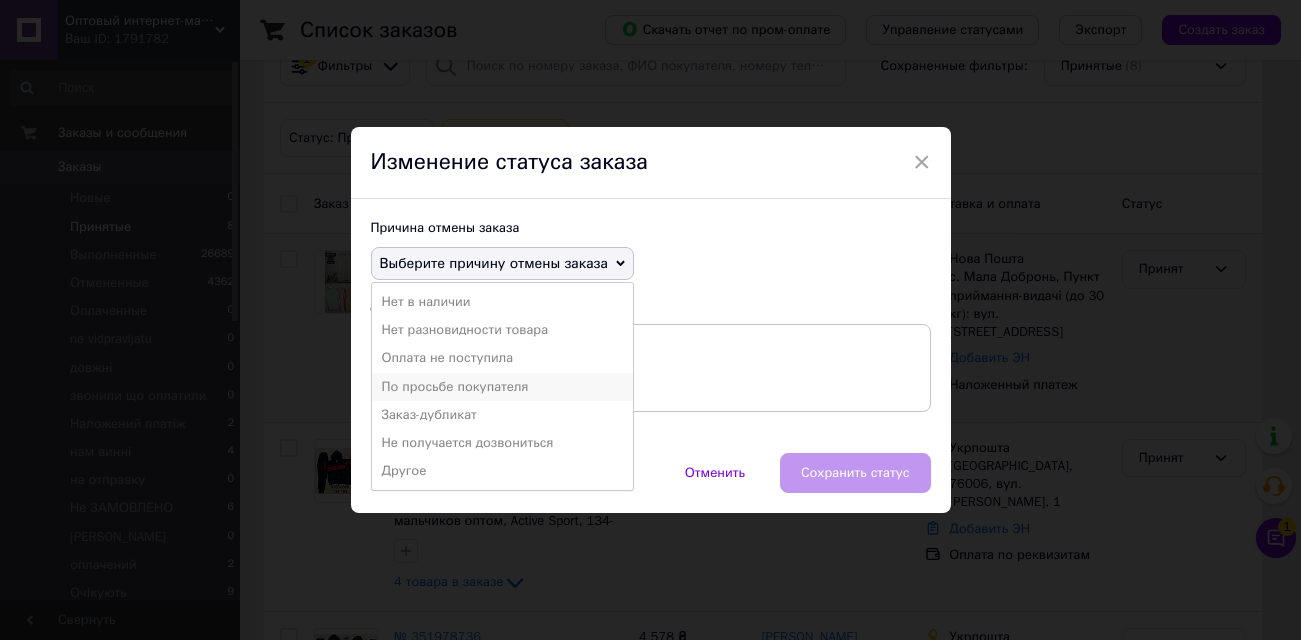 click on "По просьбе покупателя" at bounding box center (502, 387) 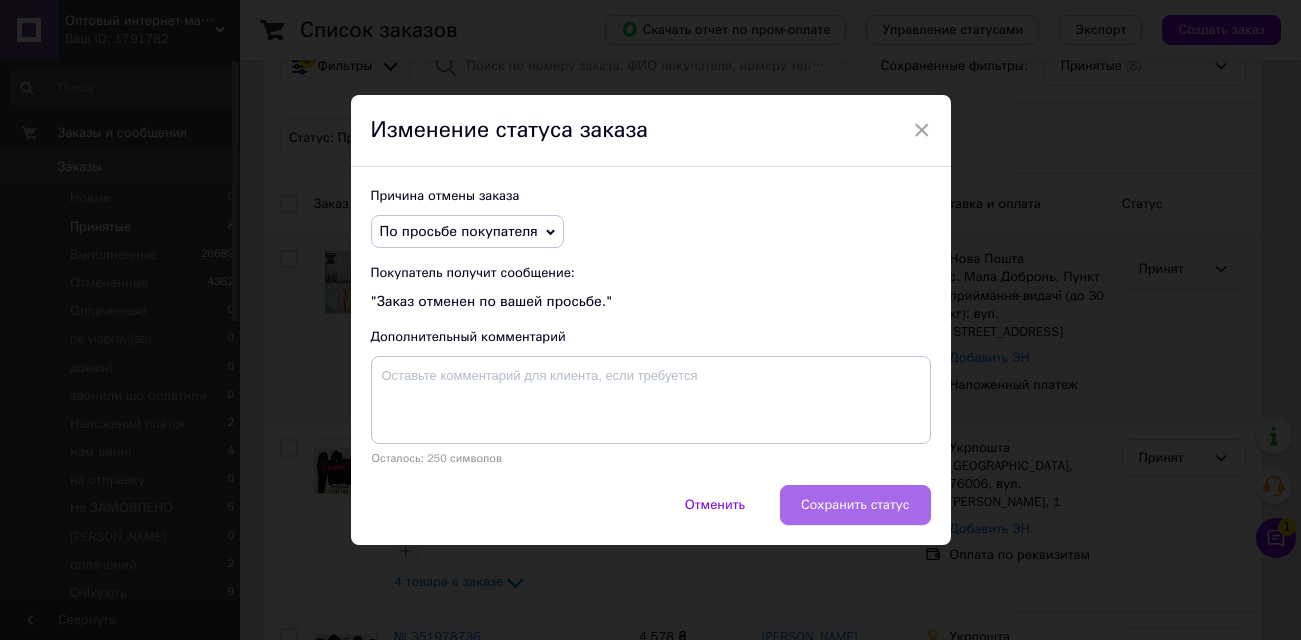 click on "Сохранить статус" at bounding box center [855, 505] 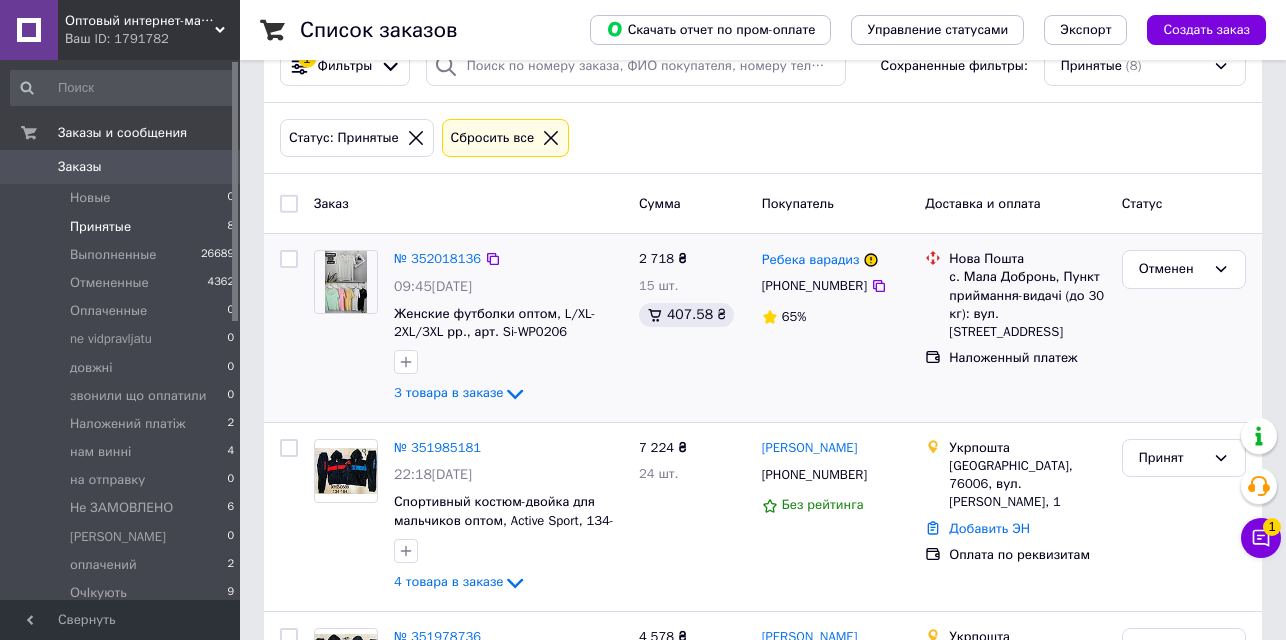 click on "Принятые 8" at bounding box center (123, 227) 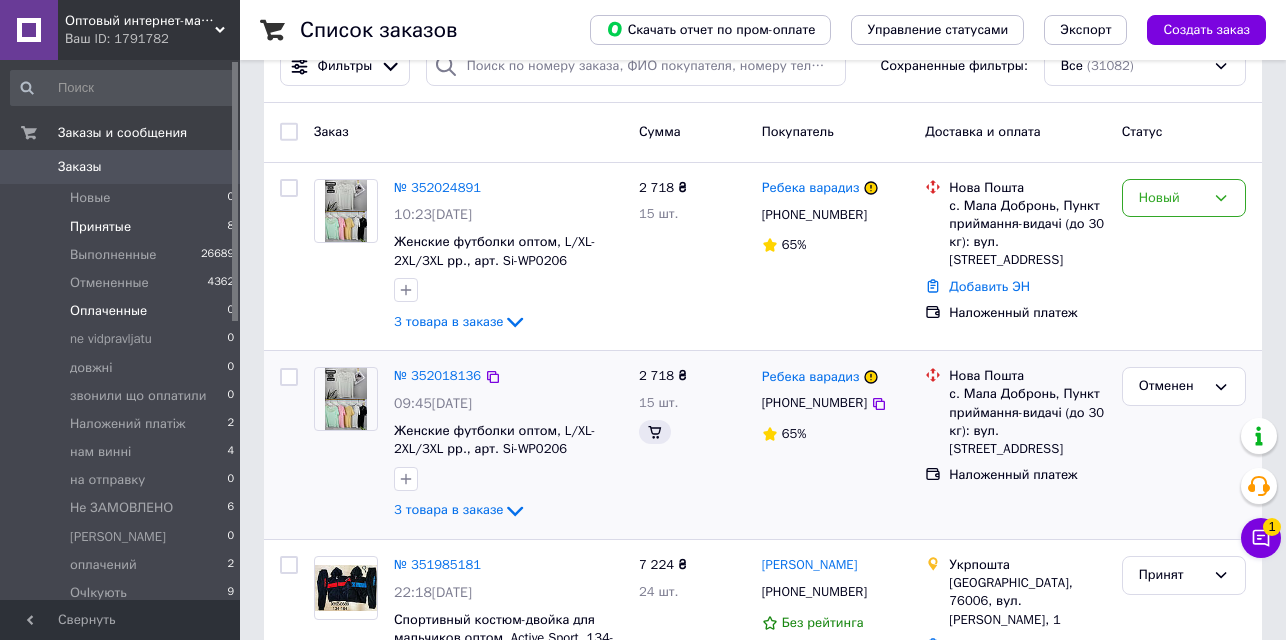 scroll, scrollTop: 0, scrollLeft: 0, axis: both 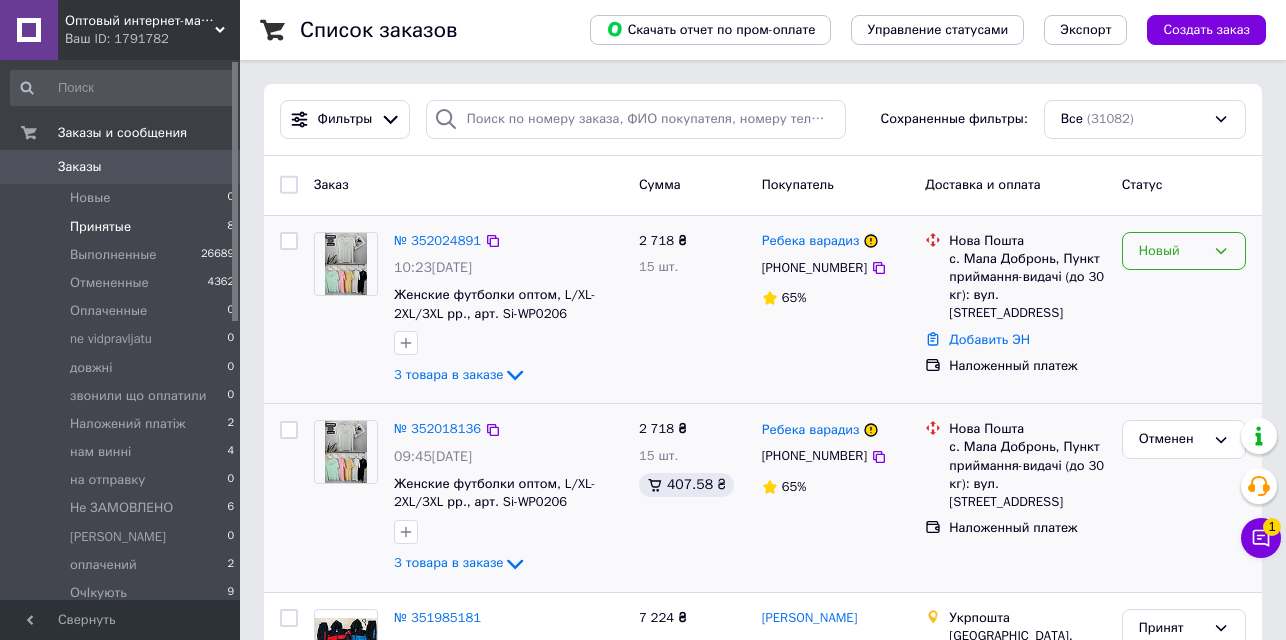 click on "Новый" at bounding box center [1172, 251] 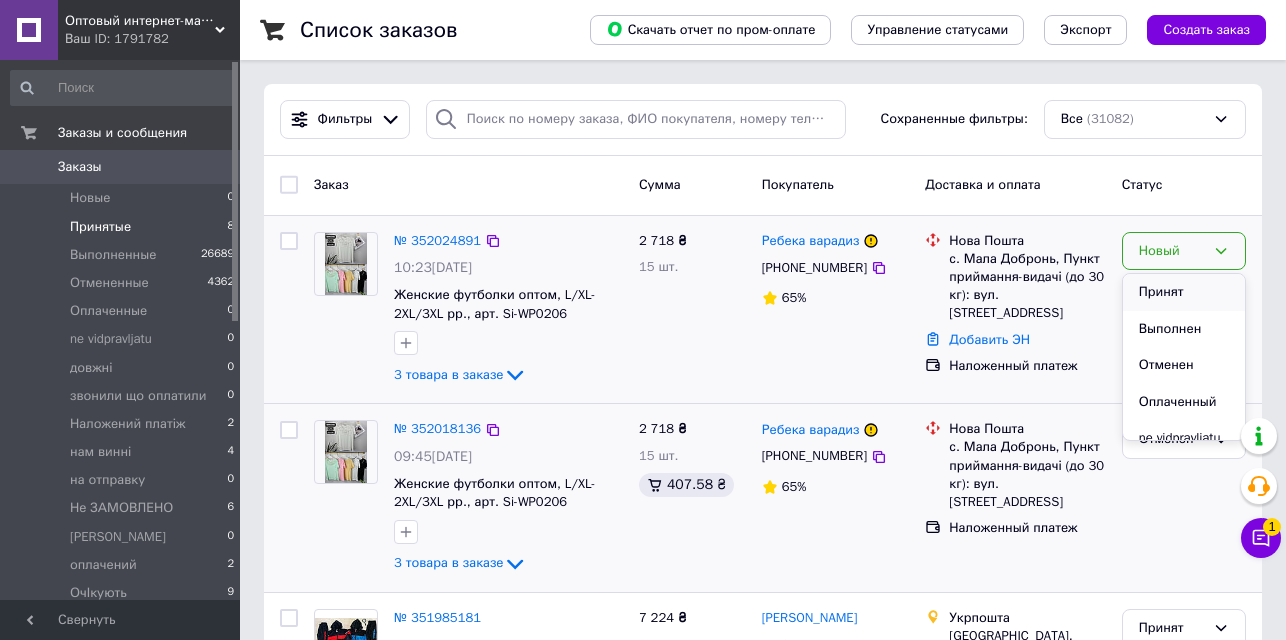 click on "Принят" at bounding box center [1184, 292] 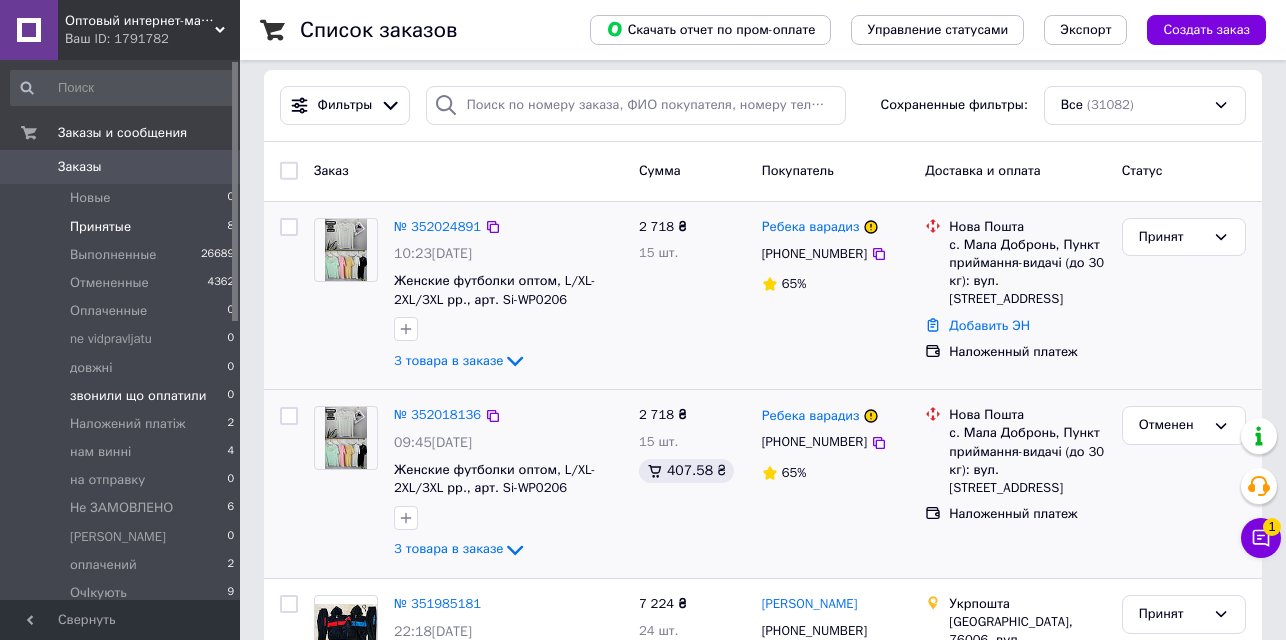 scroll, scrollTop: 0, scrollLeft: 0, axis: both 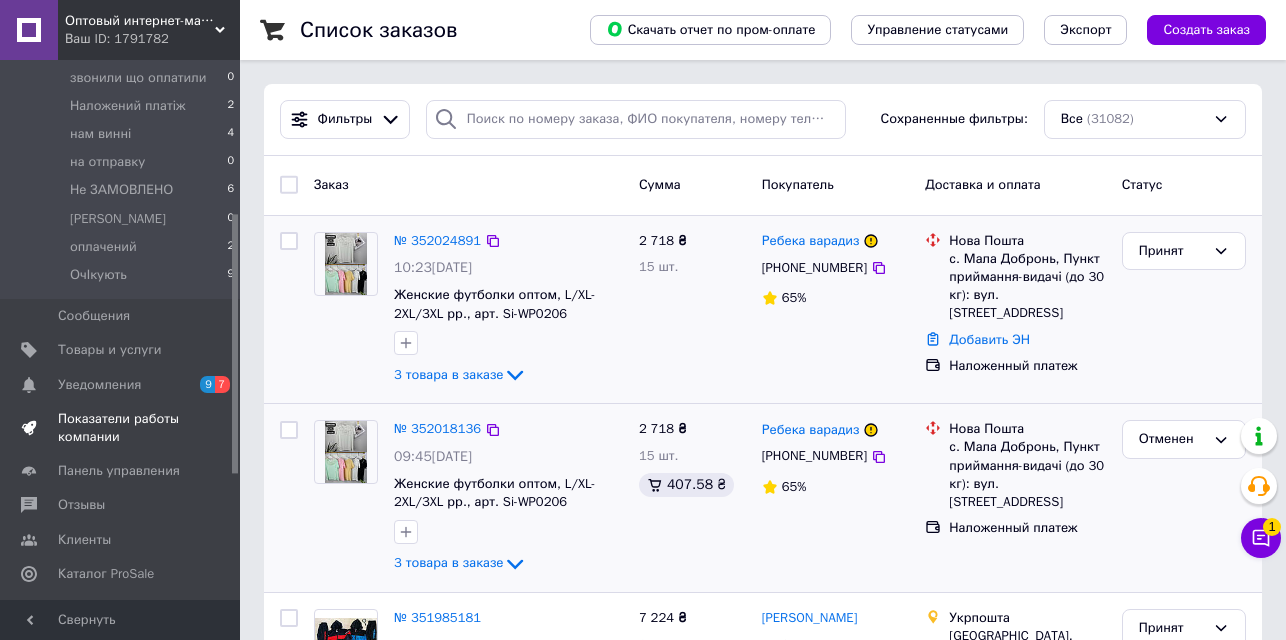 click on "Показатели работы компании" at bounding box center [121, 428] 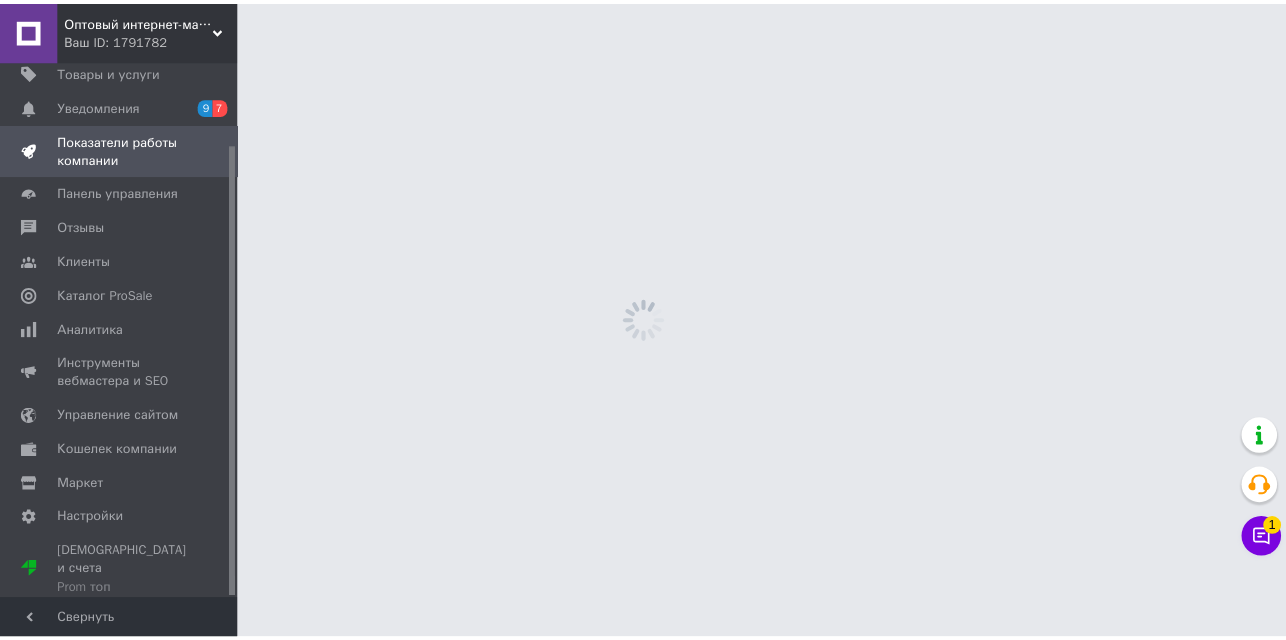 scroll, scrollTop: 98, scrollLeft: 0, axis: vertical 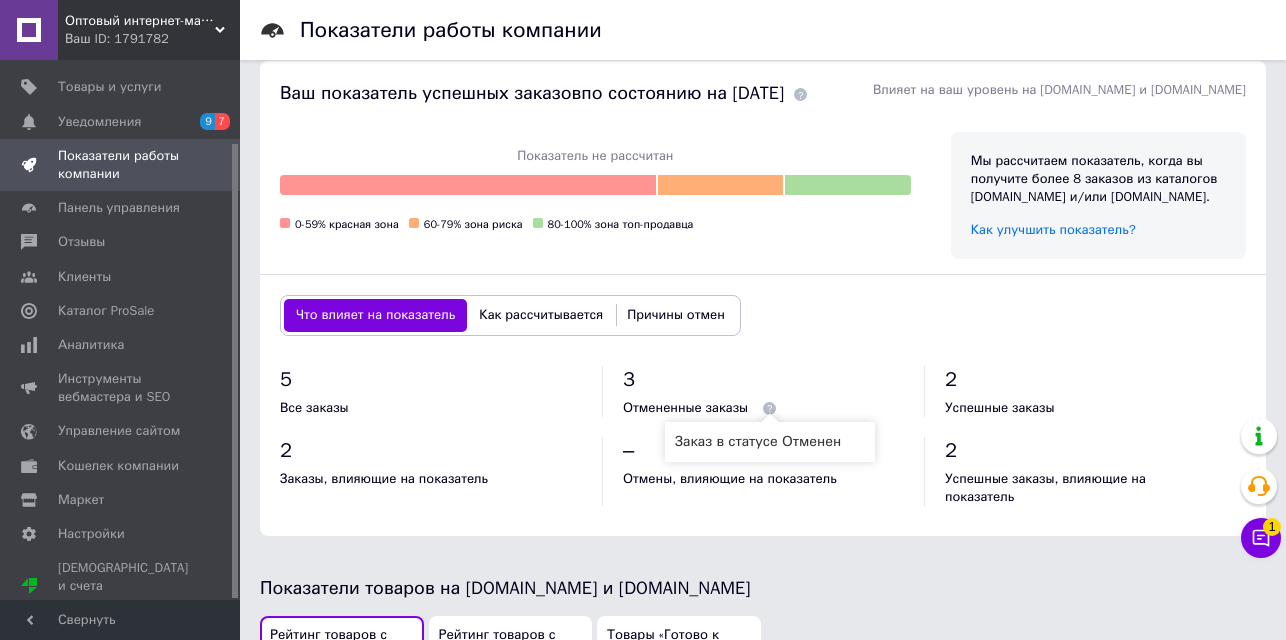 click at bounding box center [769, 408] 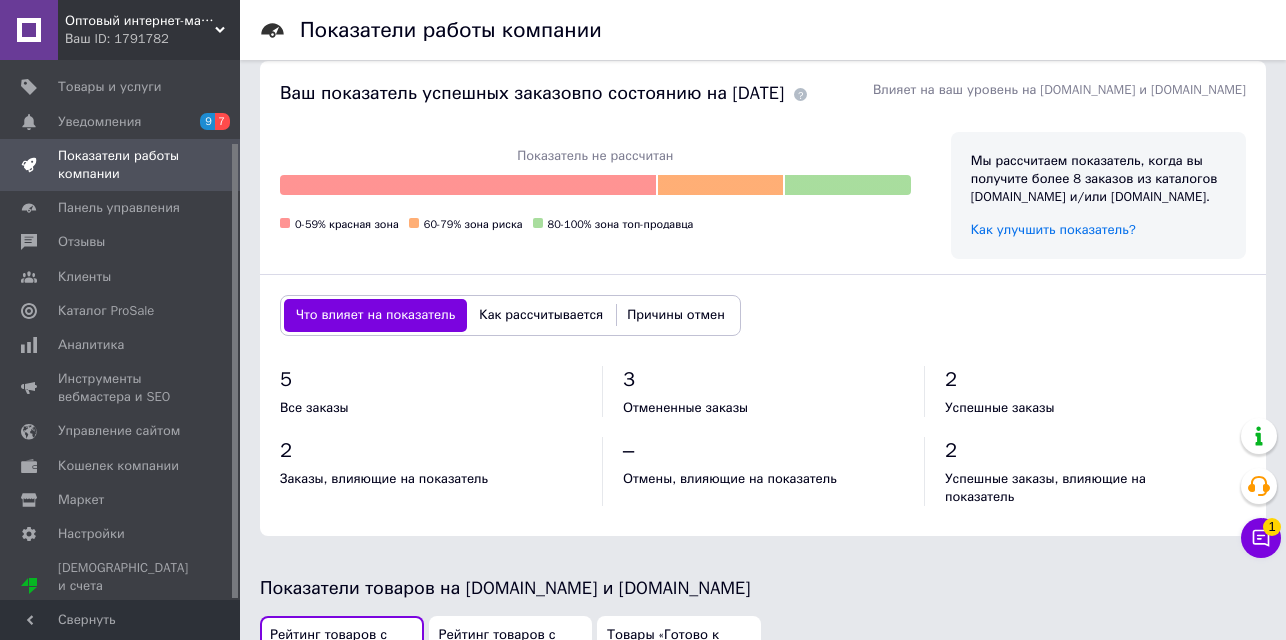 click on "3 Отмененные заказы" at bounding box center [763, 391] 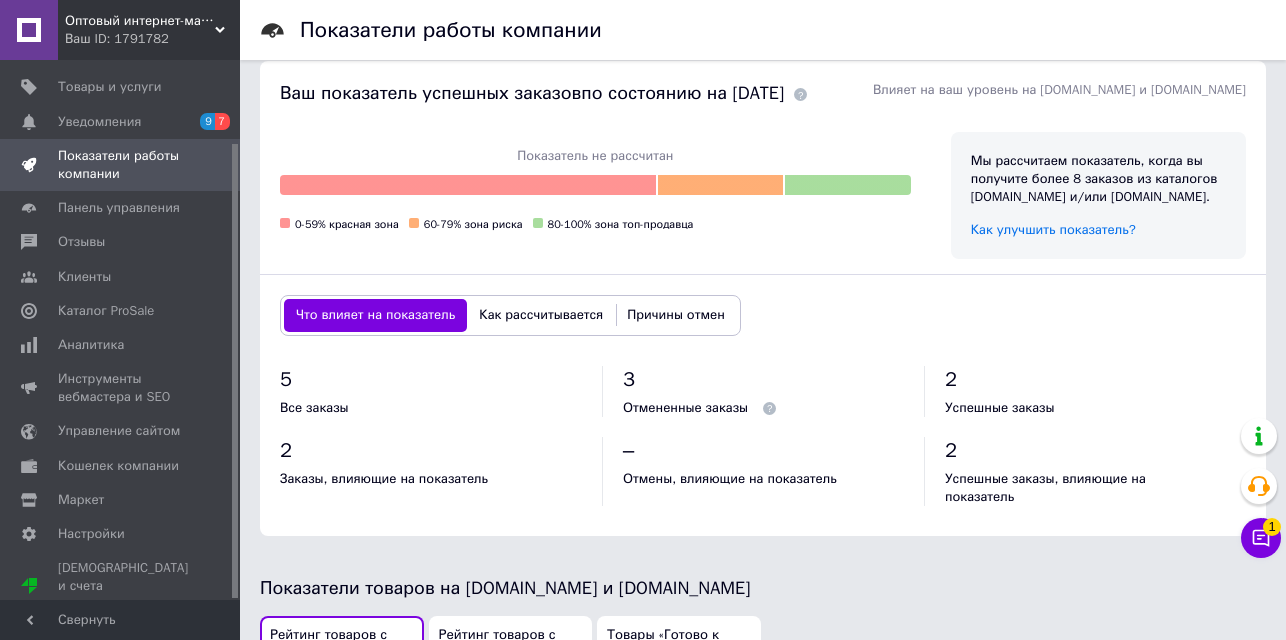 click on "Отмененные заказы" at bounding box center (685, 407) 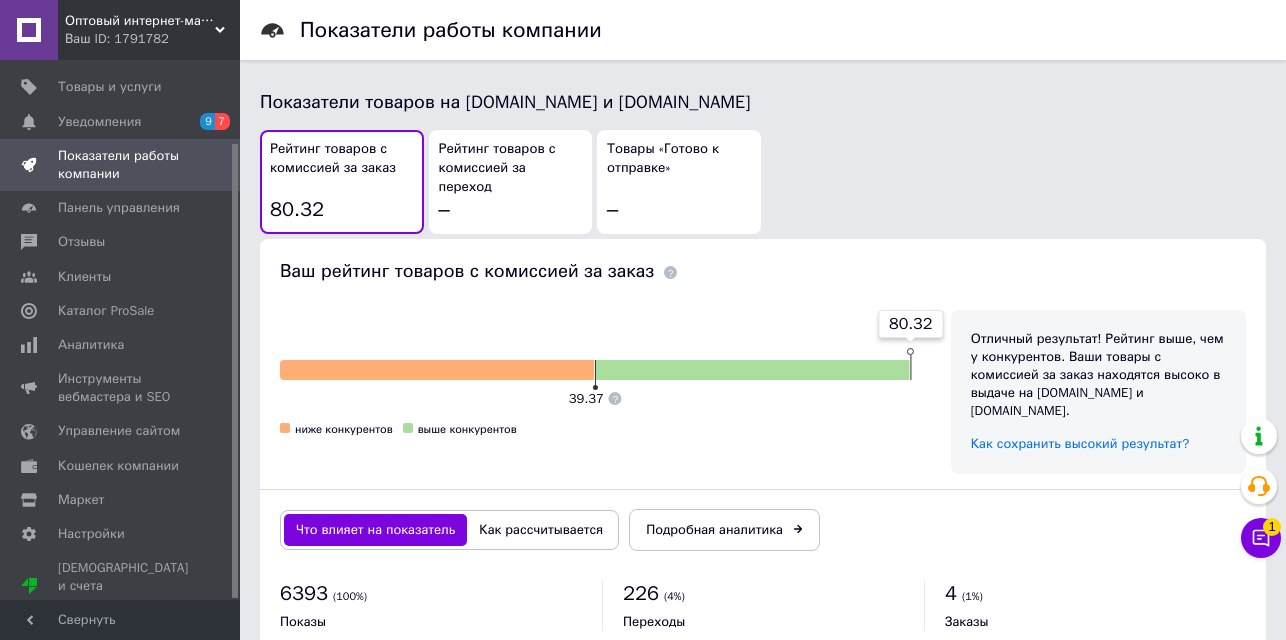 scroll, scrollTop: 1208, scrollLeft: 0, axis: vertical 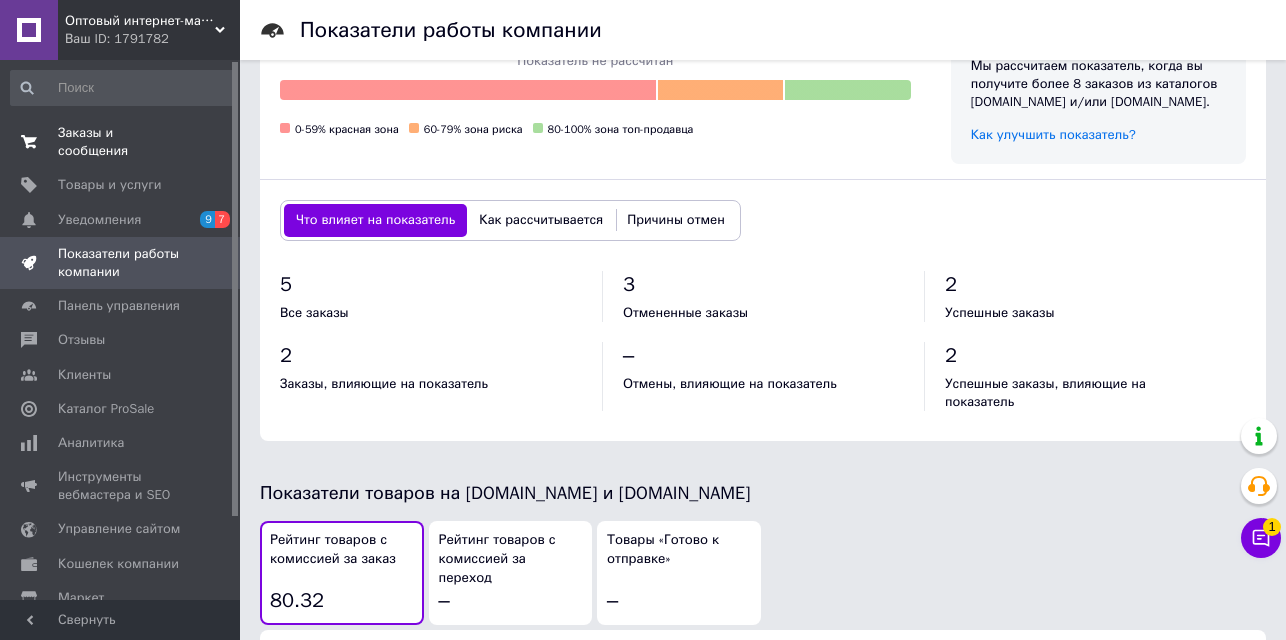 click on "Заказы и сообщения" at bounding box center [121, 142] 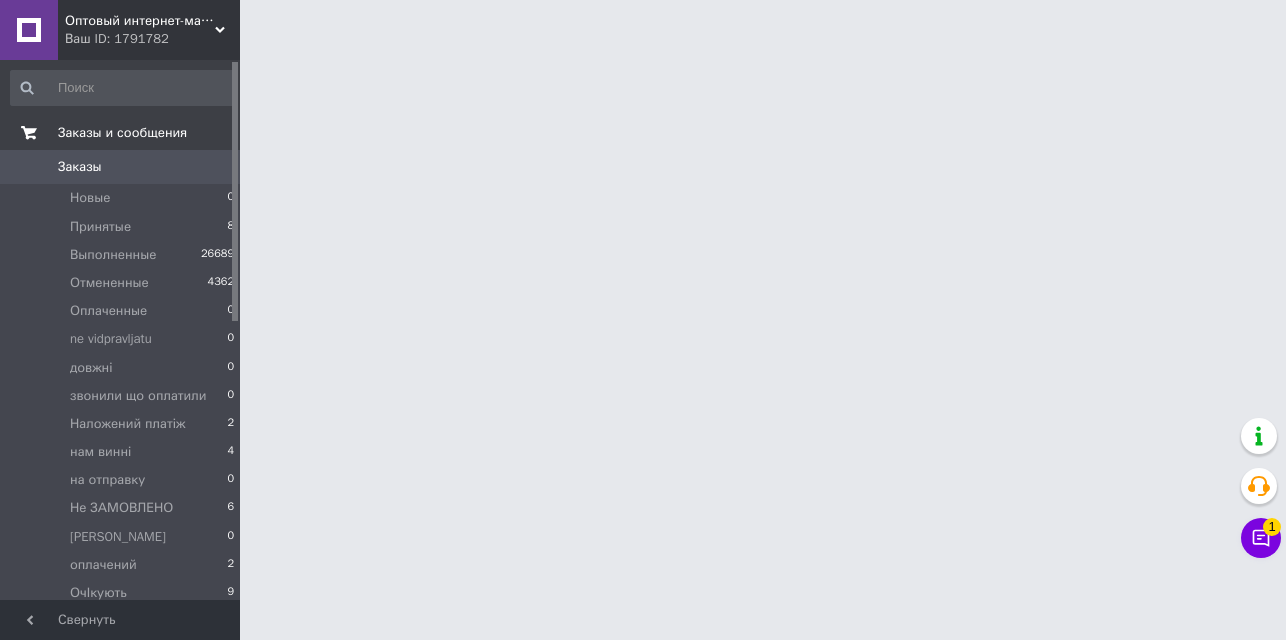 scroll, scrollTop: 0, scrollLeft: 0, axis: both 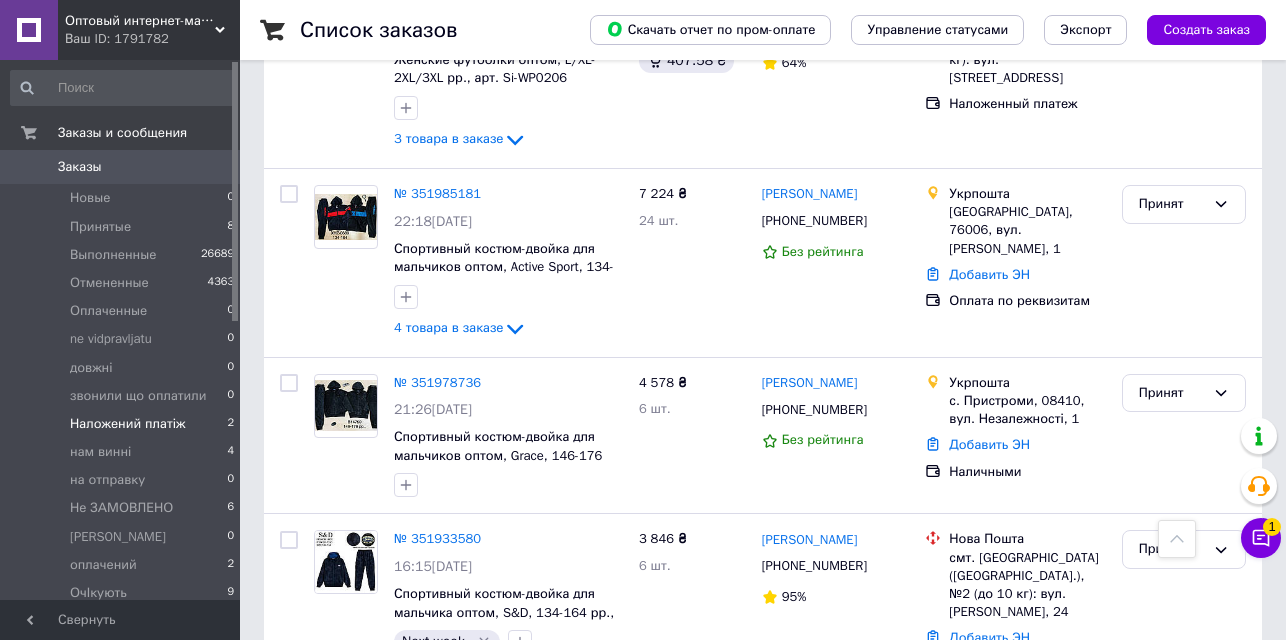 click on "Наложений платіж" at bounding box center [127, 424] 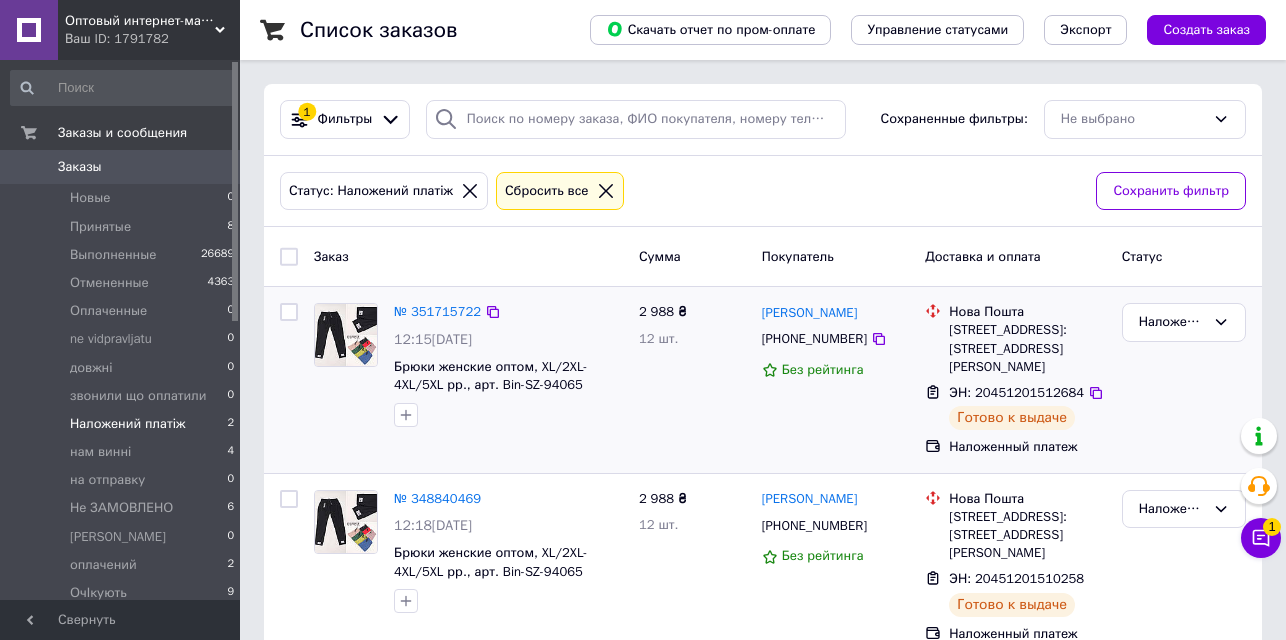 scroll, scrollTop: 4, scrollLeft: 0, axis: vertical 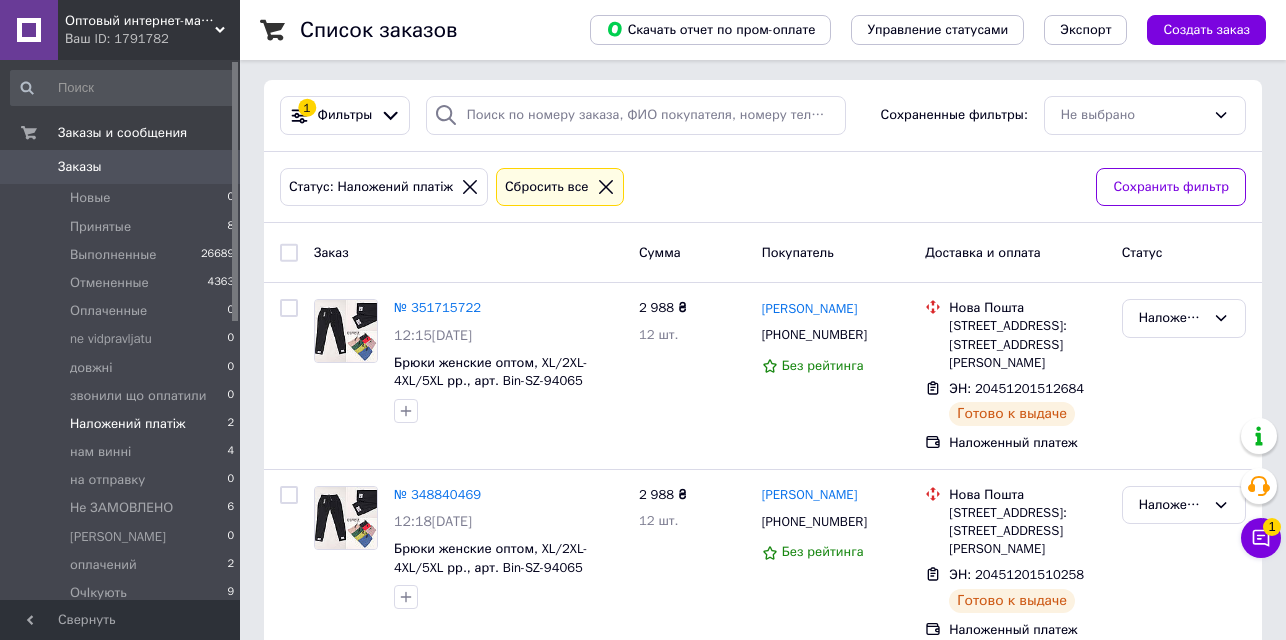 click on "Наложений платіж" at bounding box center [127, 424] 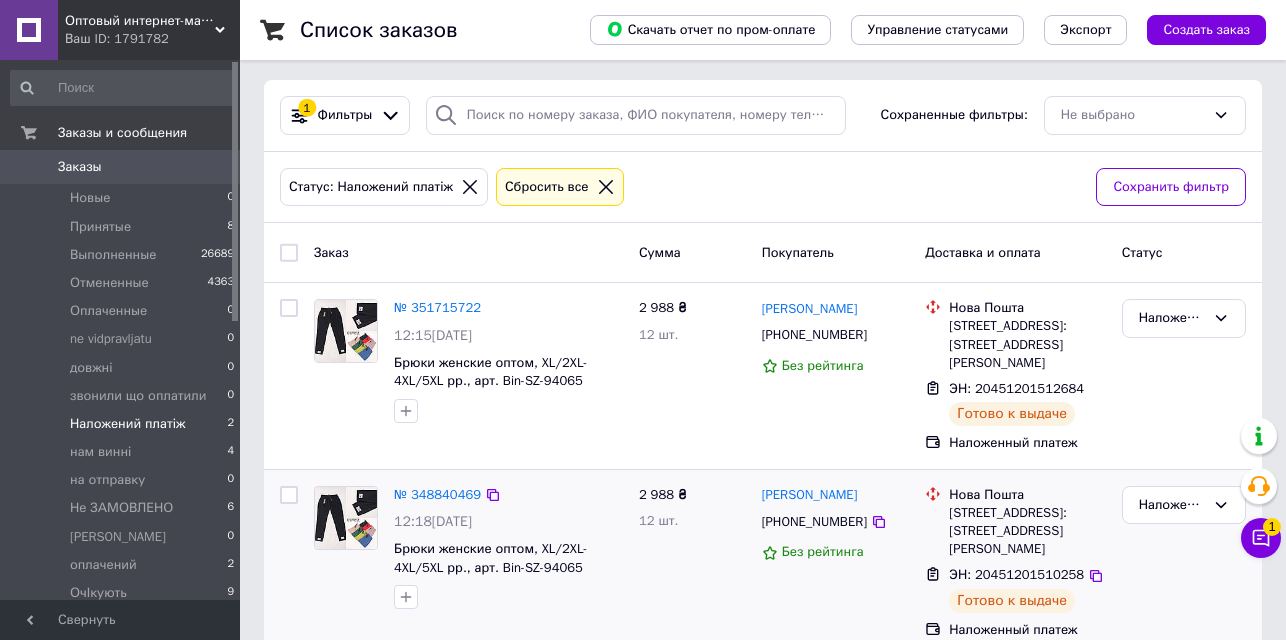 scroll, scrollTop: 0, scrollLeft: 0, axis: both 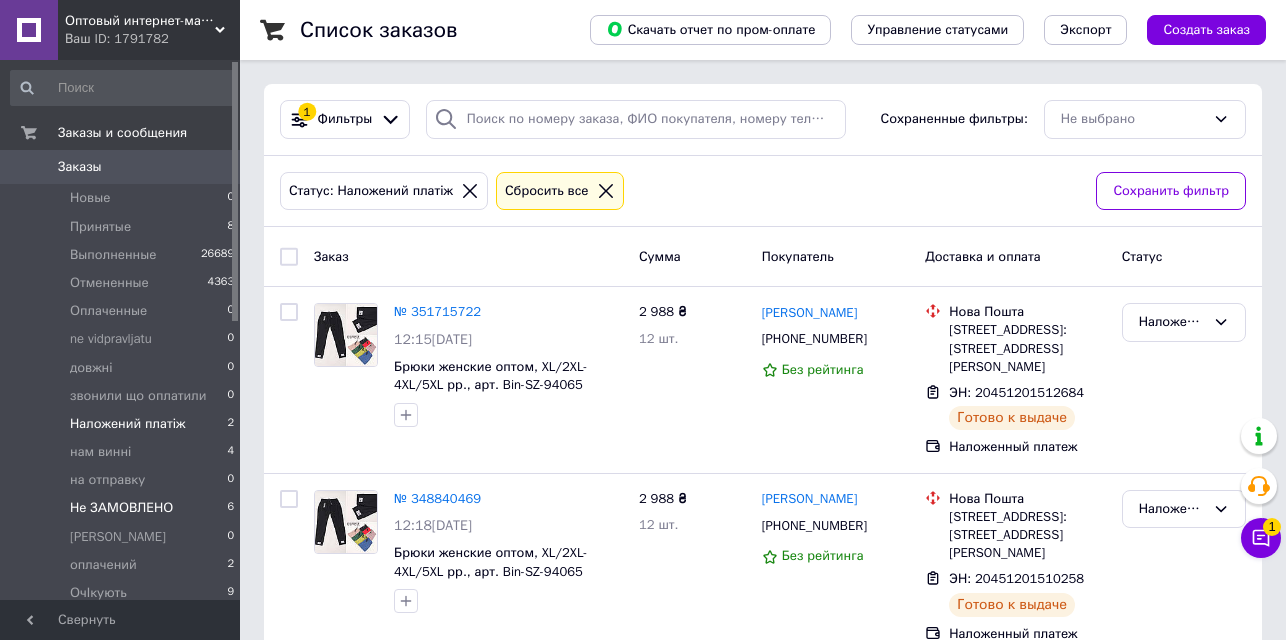 click on "Не ЗАМОВЛЕНО" at bounding box center (121, 508) 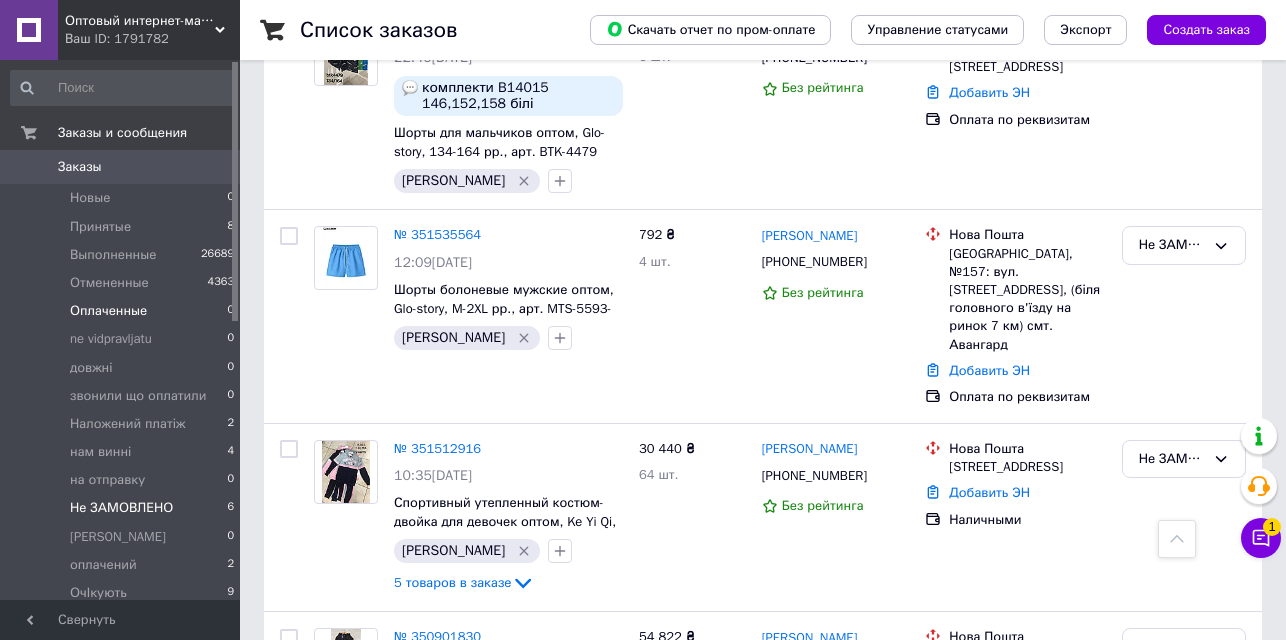 scroll, scrollTop: 664, scrollLeft: 0, axis: vertical 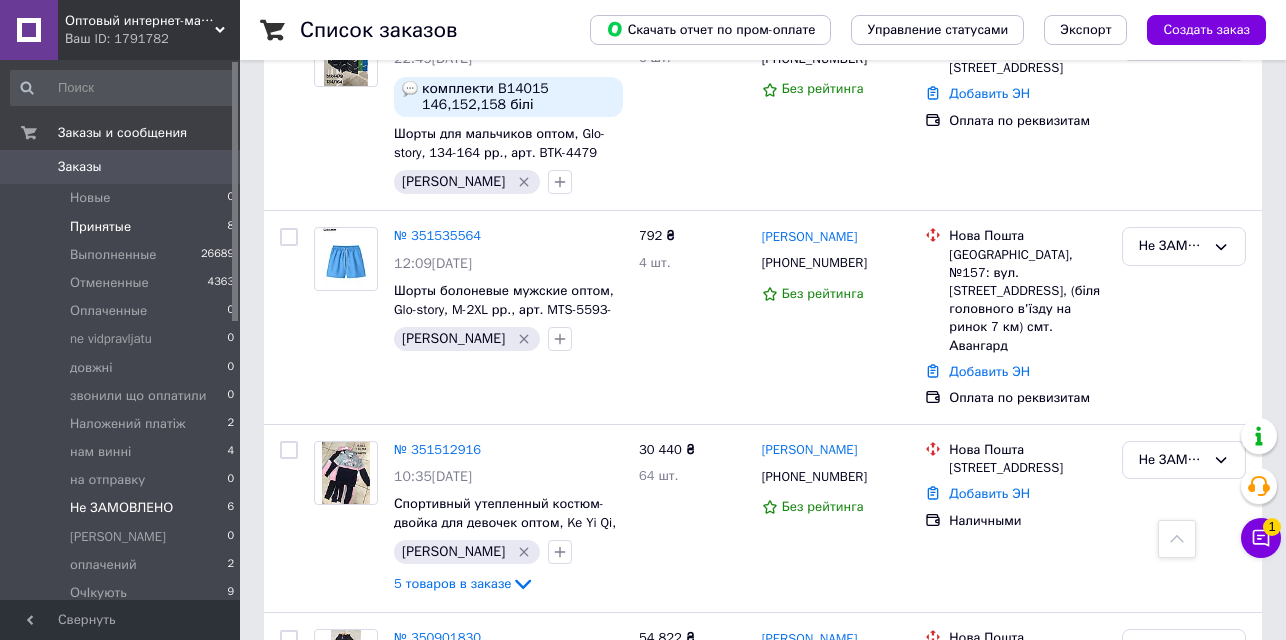 click on "Принятые 8" at bounding box center [123, 227] 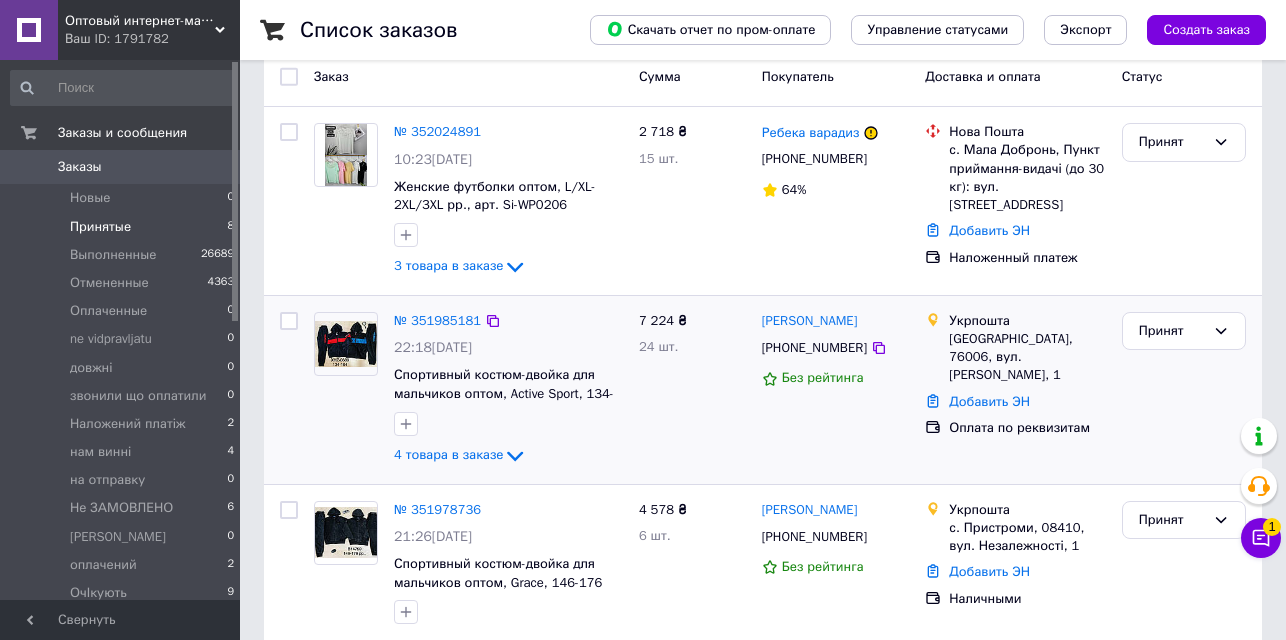 scroll, scrollTop: 212, scrollLeft: 0, axis: vertical 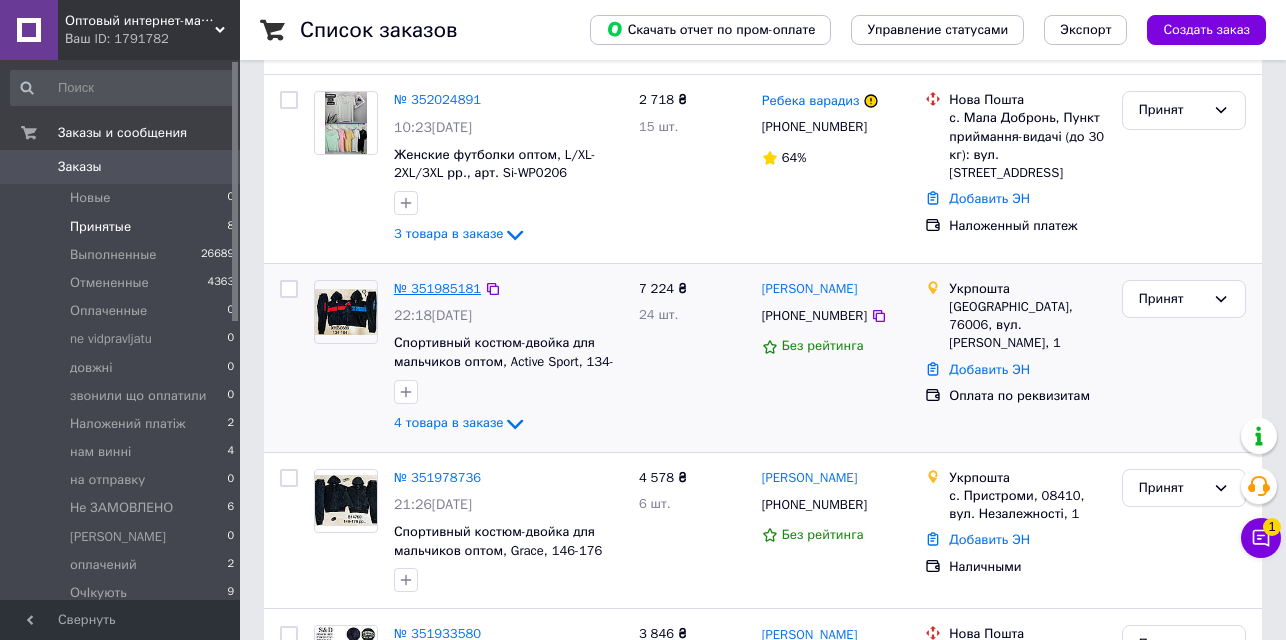 click on "№ 351985181" at bounding box center (437, 288) 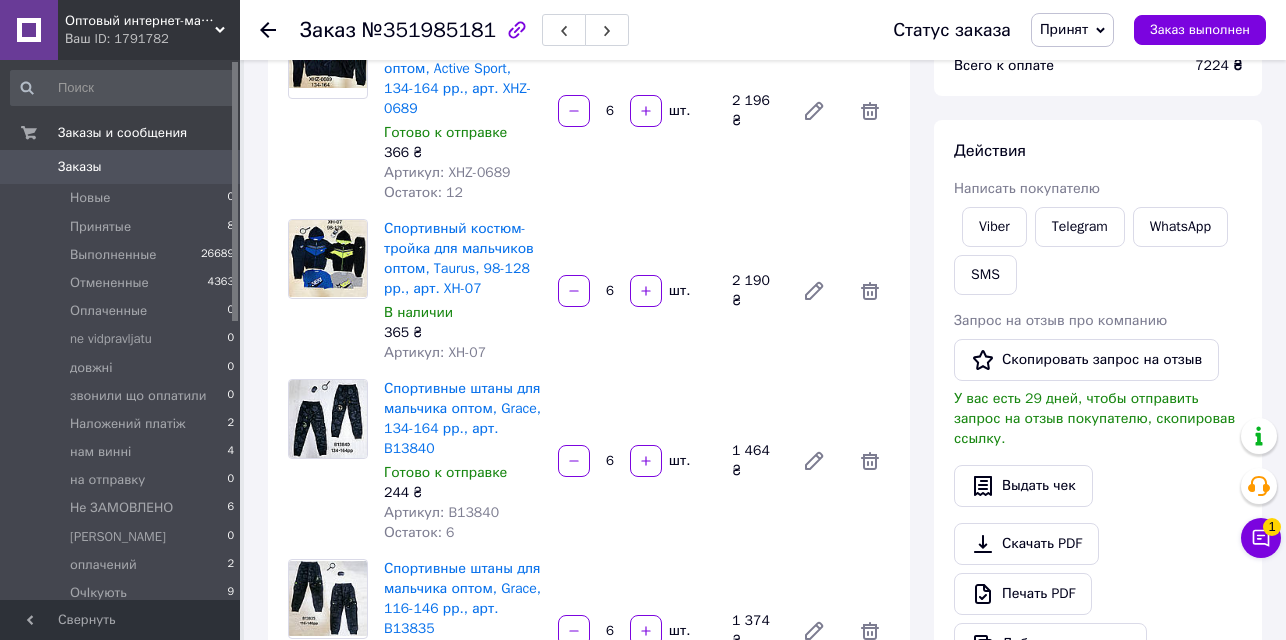 scroll, scrollTop: 32, scrollLeft: 0, axis: vertical 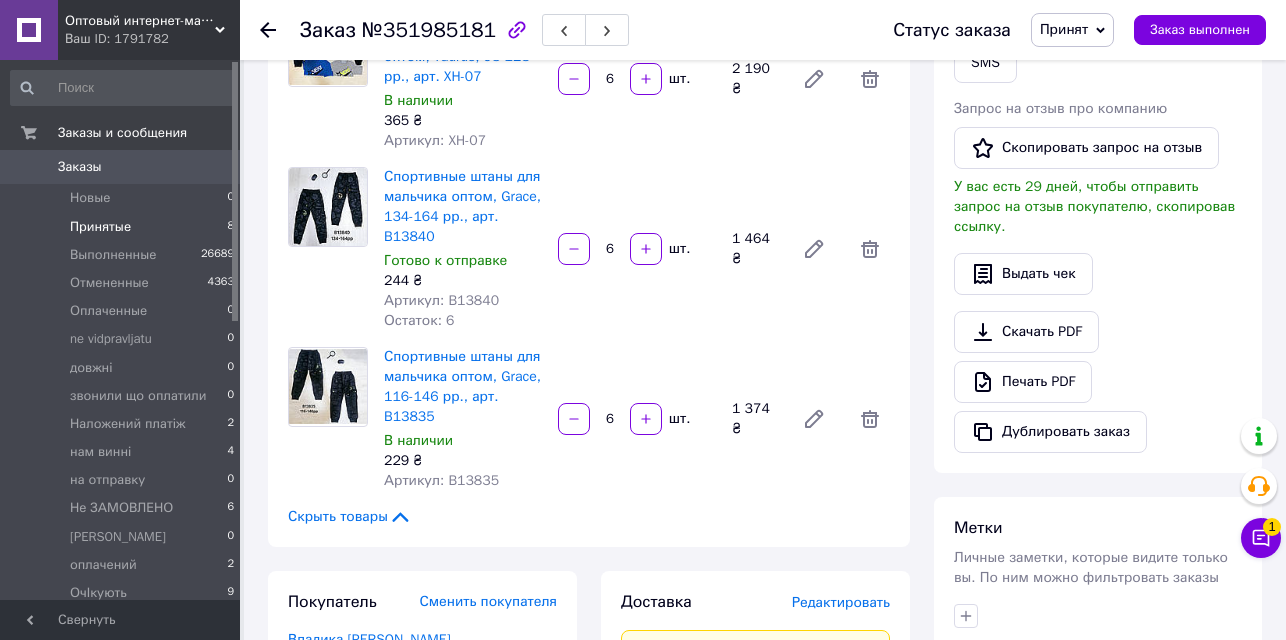 click on "Принятые" at bounding box center [100, 227] 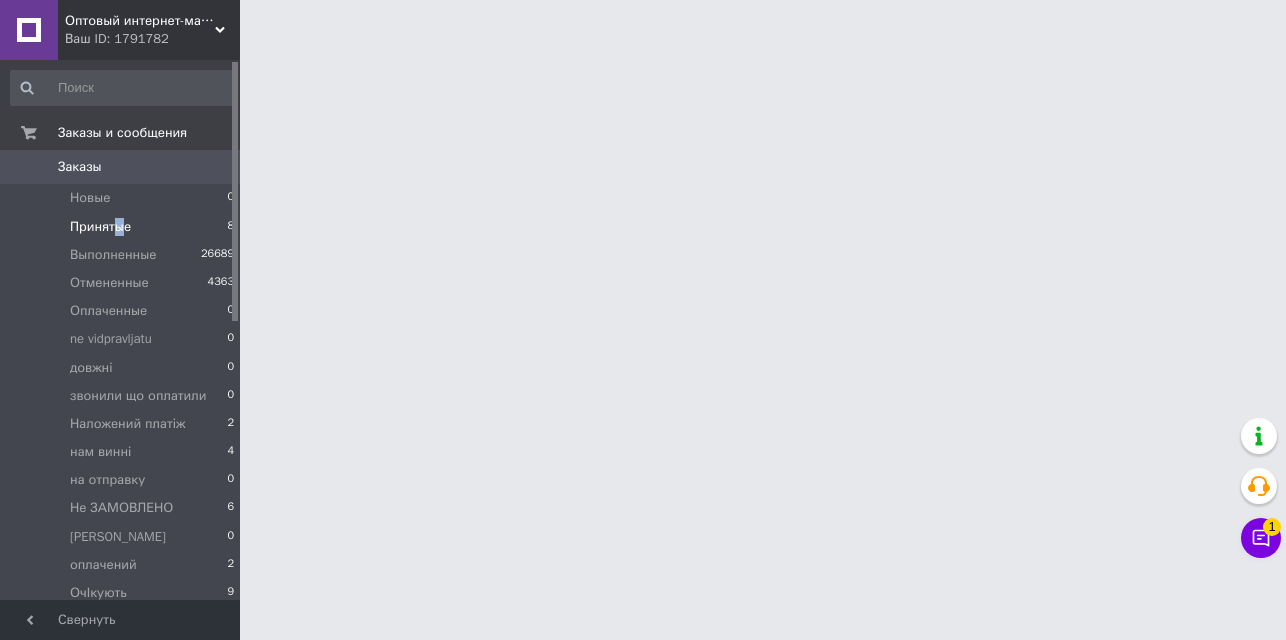scroll, scrollTop: 0, scrollLeft: 0, axis: both 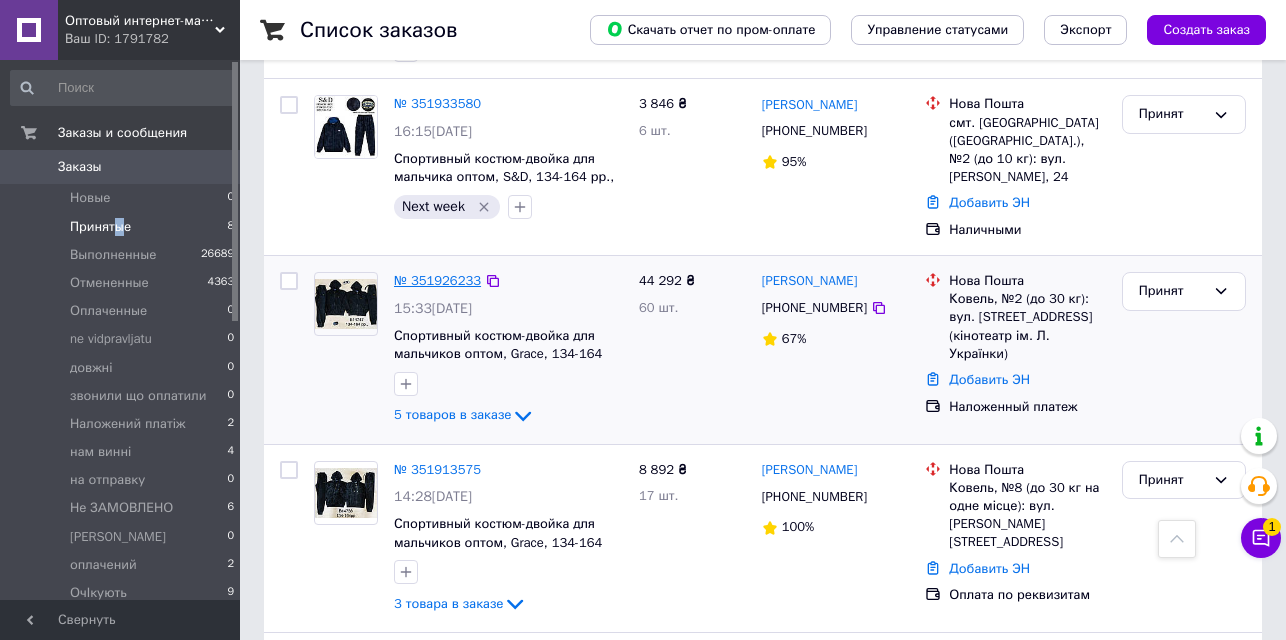 click on "№ 351926233" at bounding box center (437, 280) 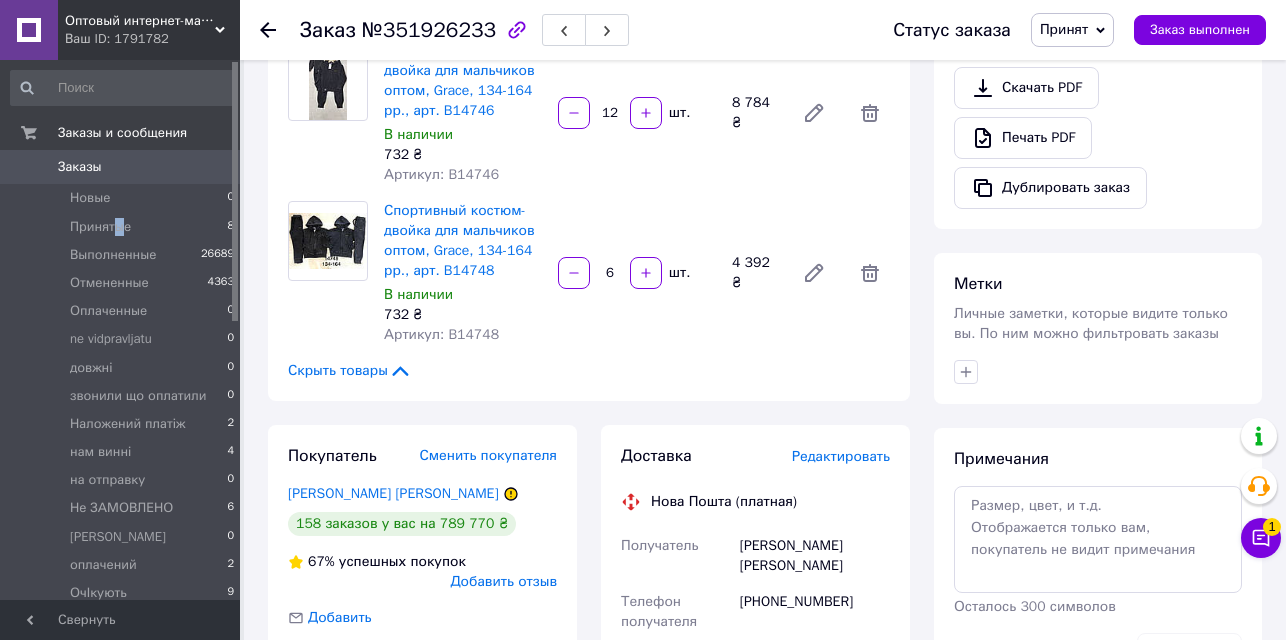 scroll, scrollTop: 424, scrollLeft: 0, axis: vertical 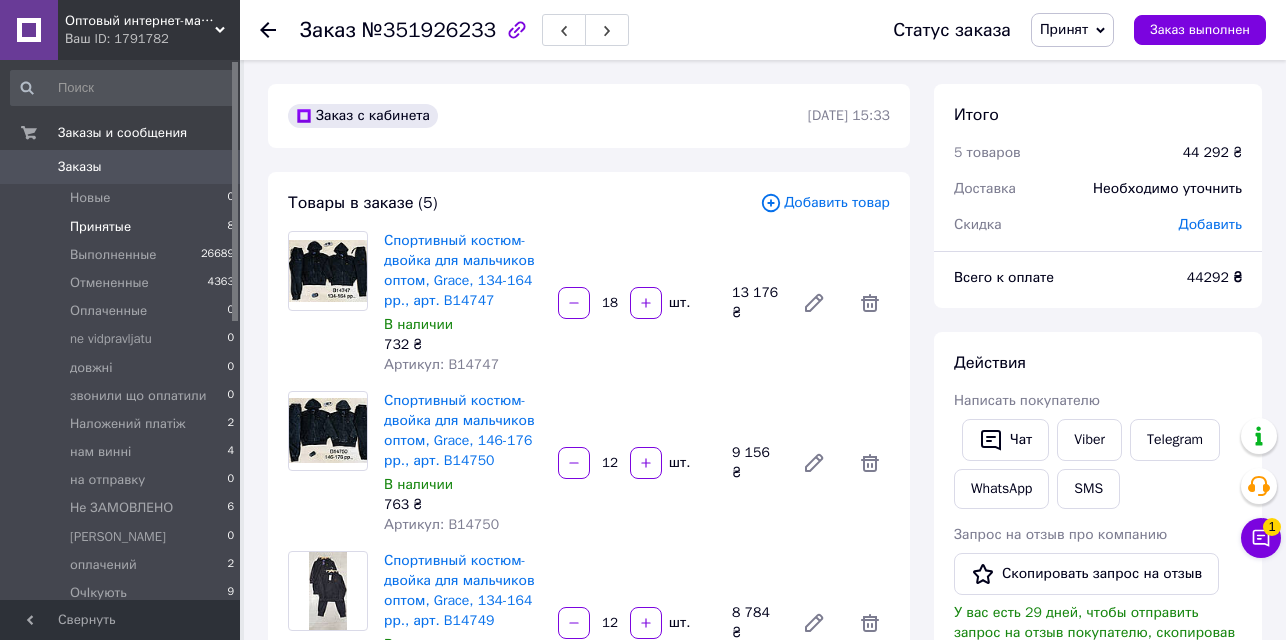 click on "Принятые" at bounding box center (100, 227) 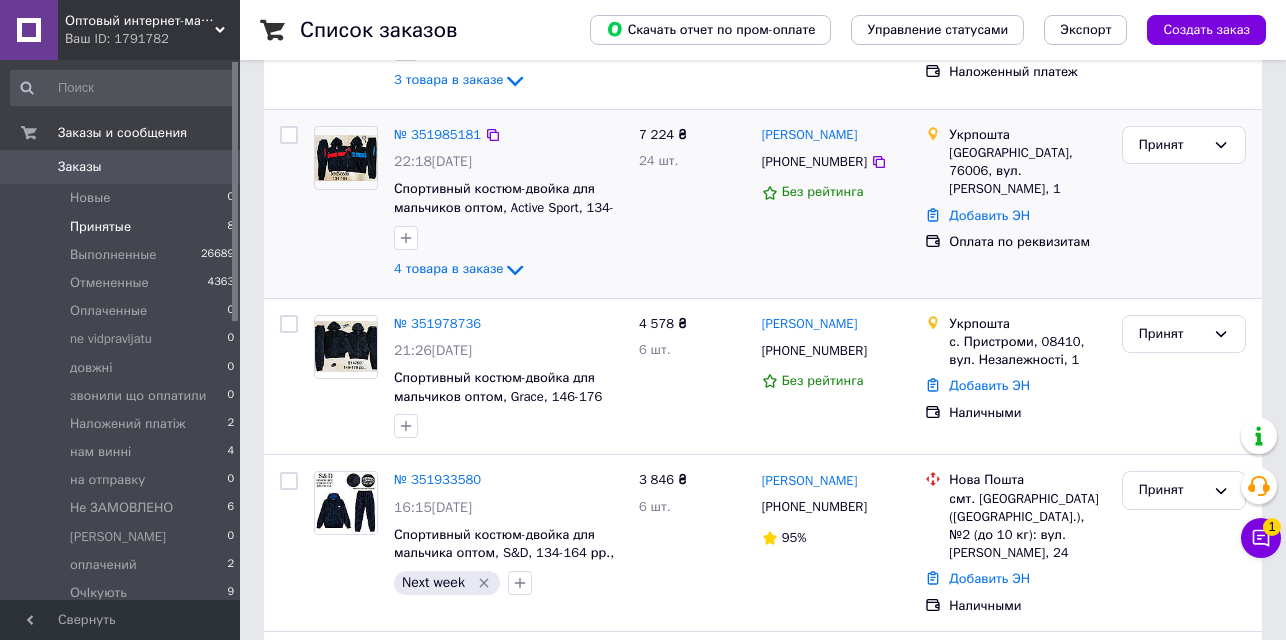 scroll, scrollTop: 371, scrollLeft: 0, axis: vertical 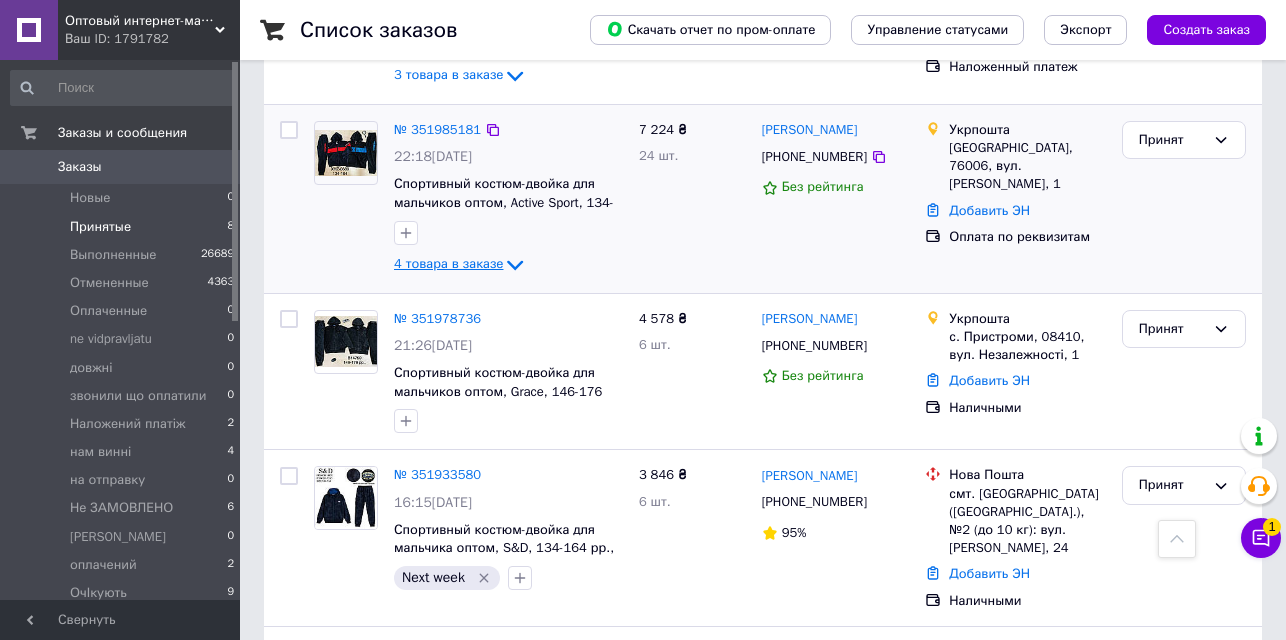 click on "4 товара в заказе" at bounding box center [448, 263] 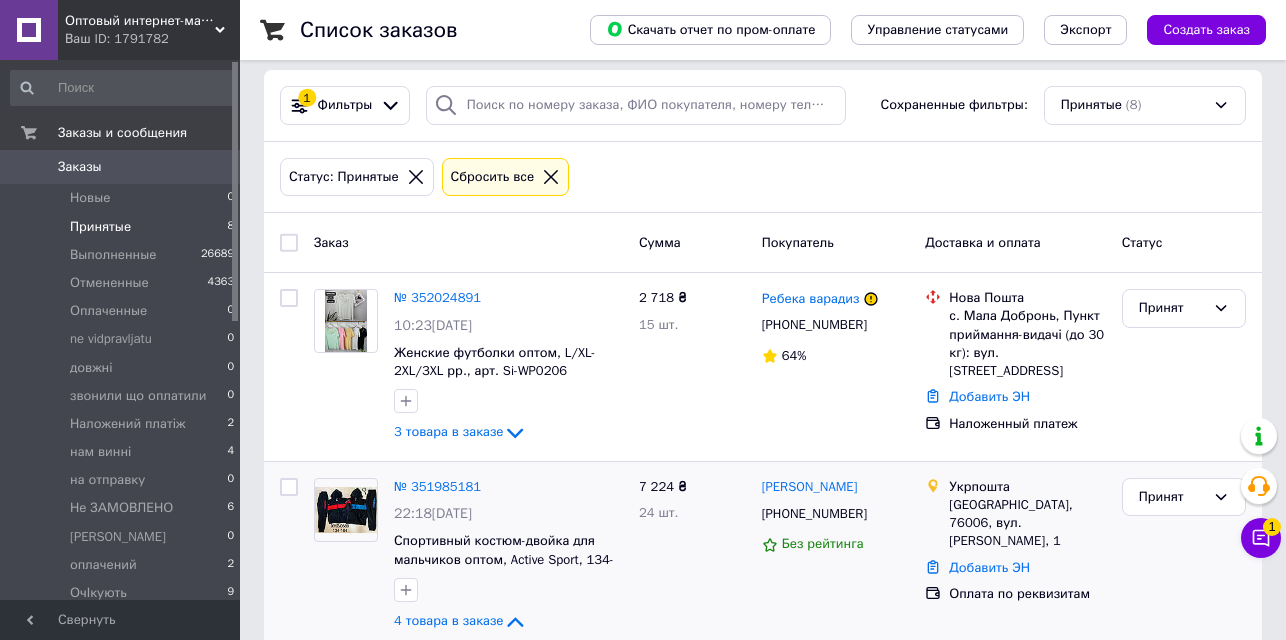 scroll, scrollTop: 0, scrollLeft: 0, axis: both 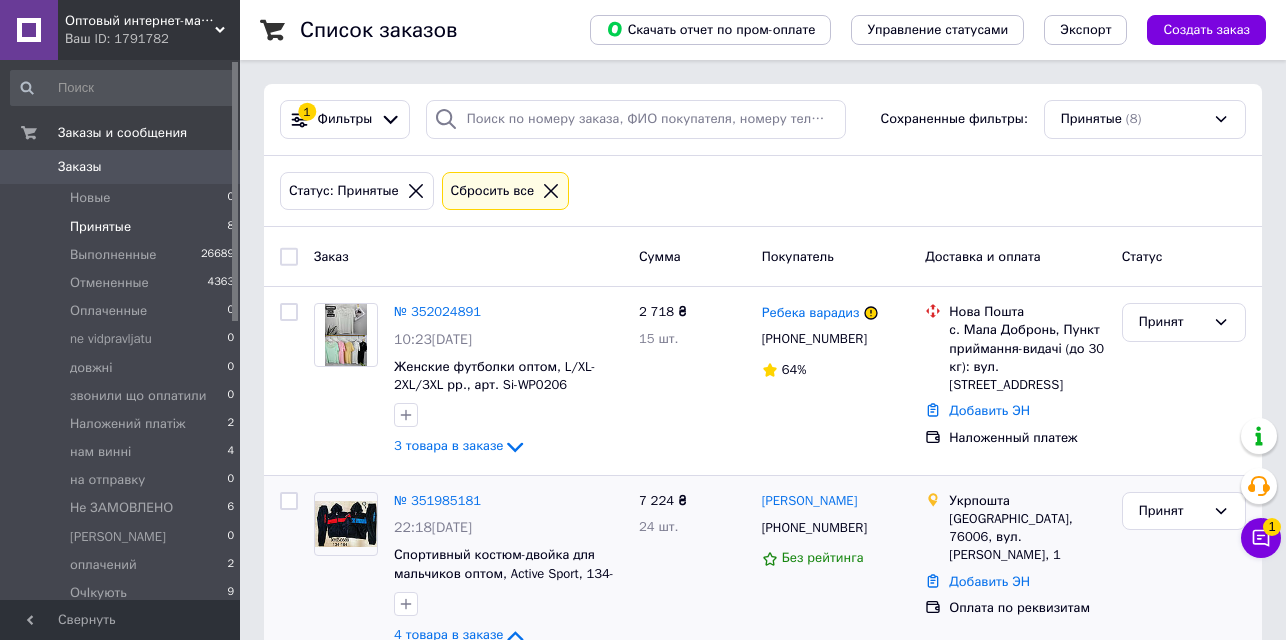 click on "Принятые" at bounding box center [100, 227] 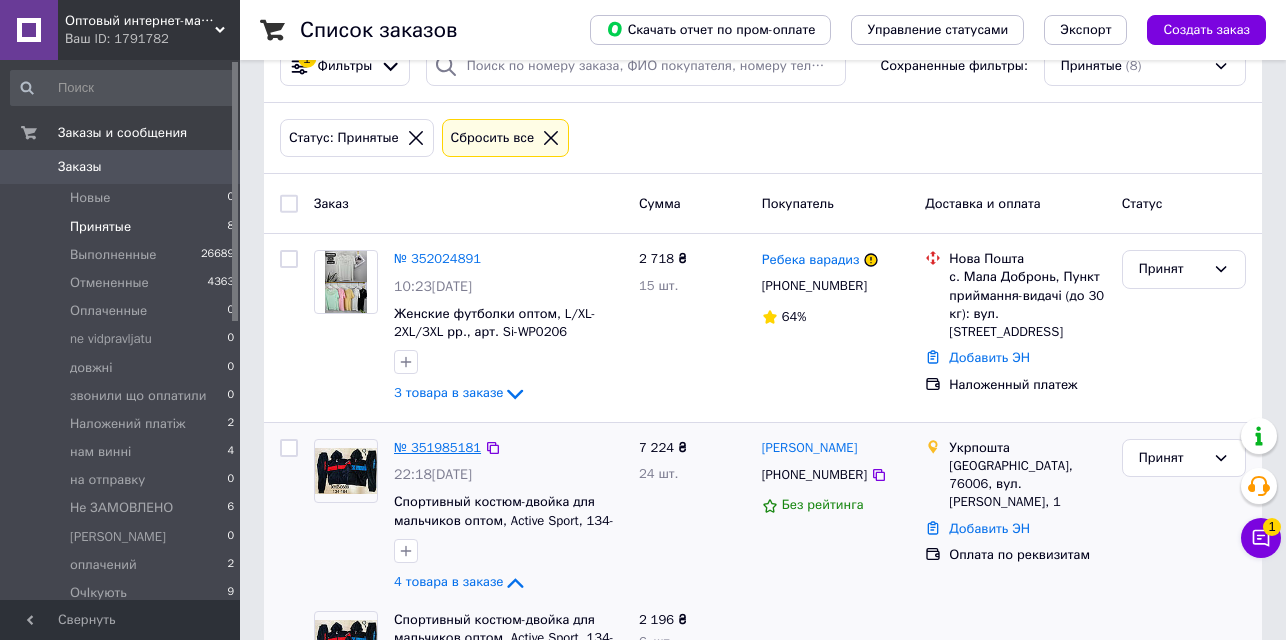 scroll, scrollTop: 0, scrollLeft: 0, axis: both 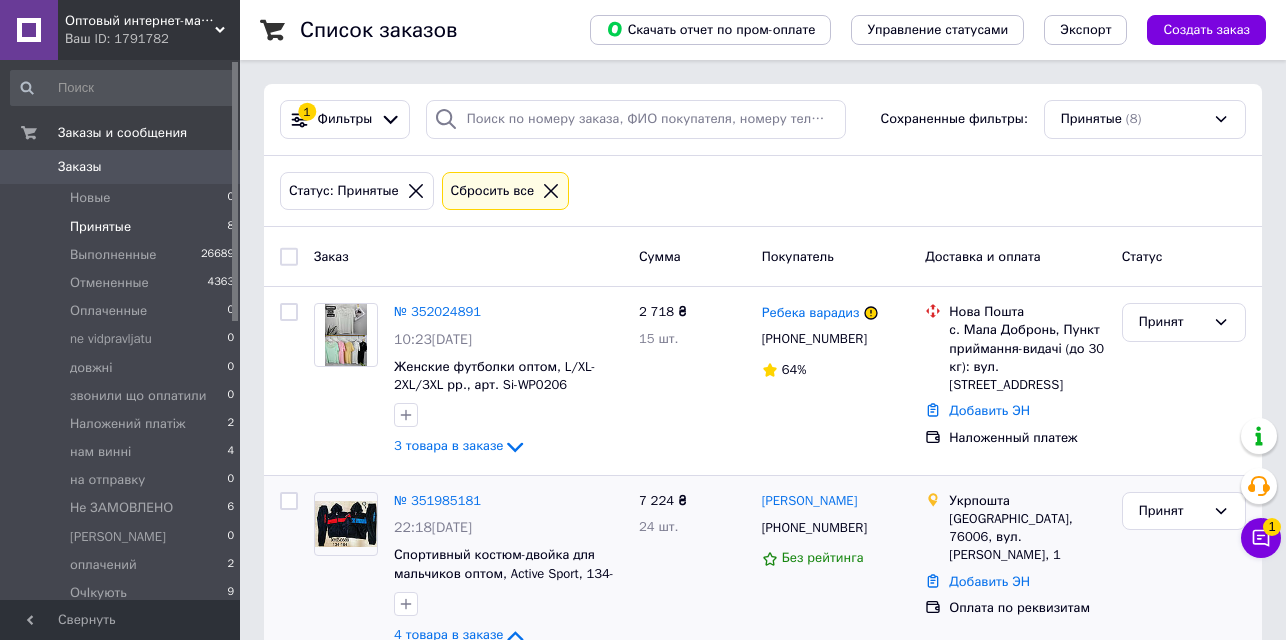 click on "Принятые" at bounding box center (100, 227) 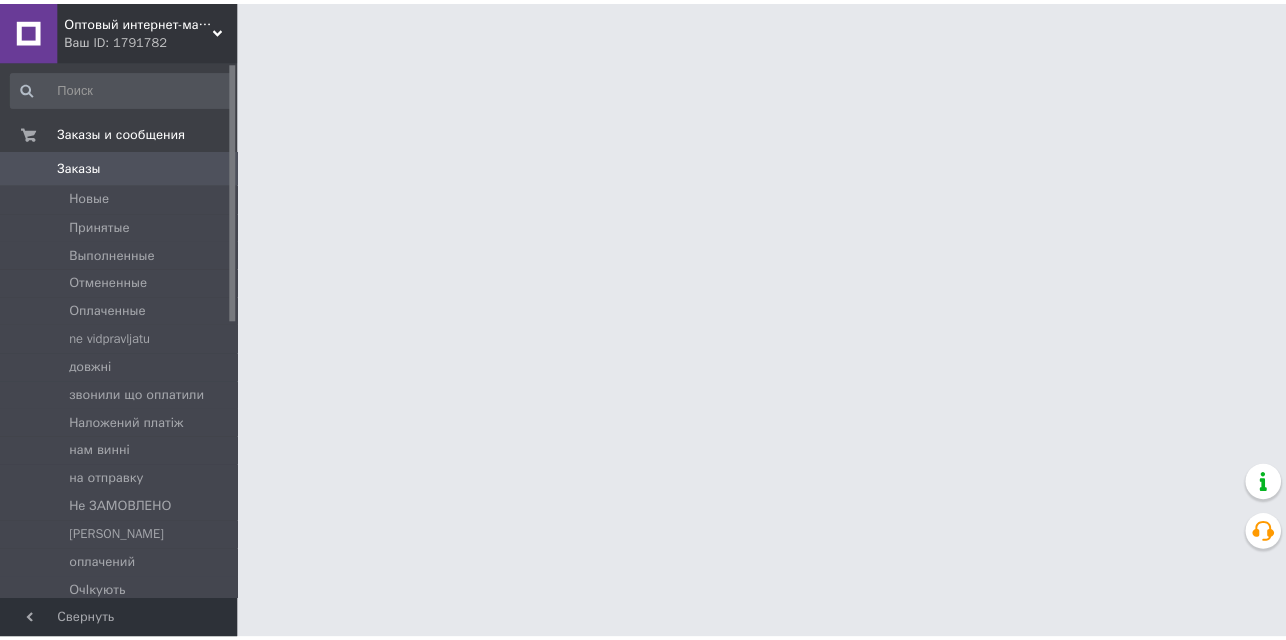 scroll, scrollTop: 0, scrollLeft: 0, axis: both 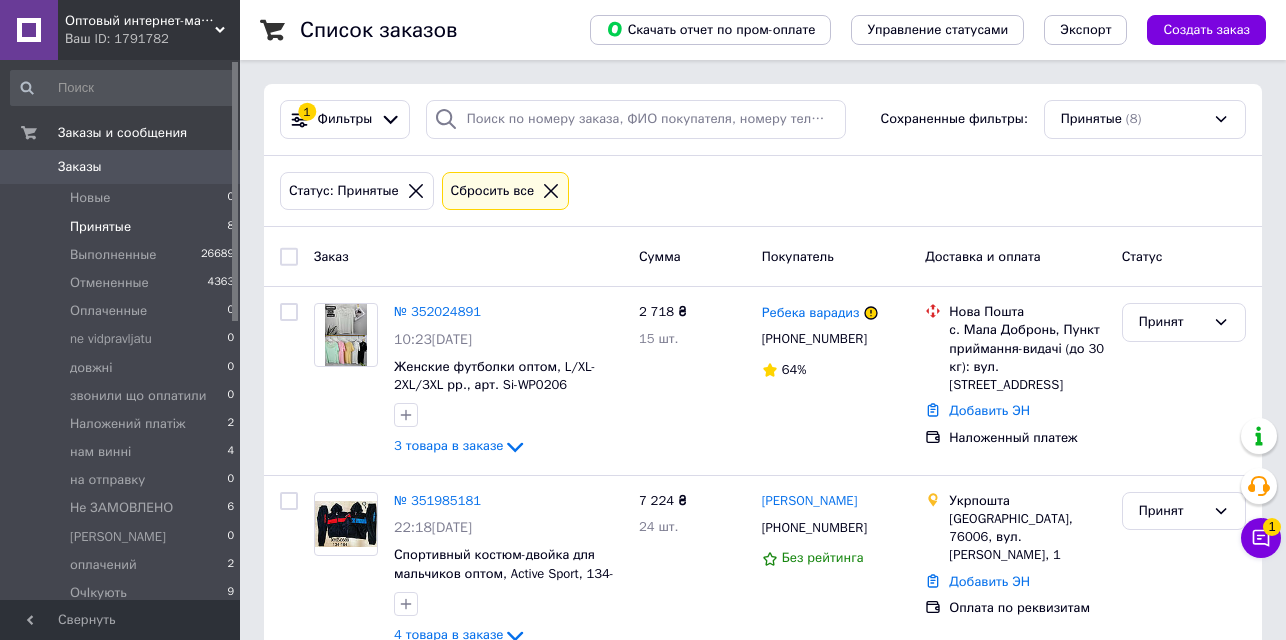 click on "Принятые" at bounding box center (100, 227) 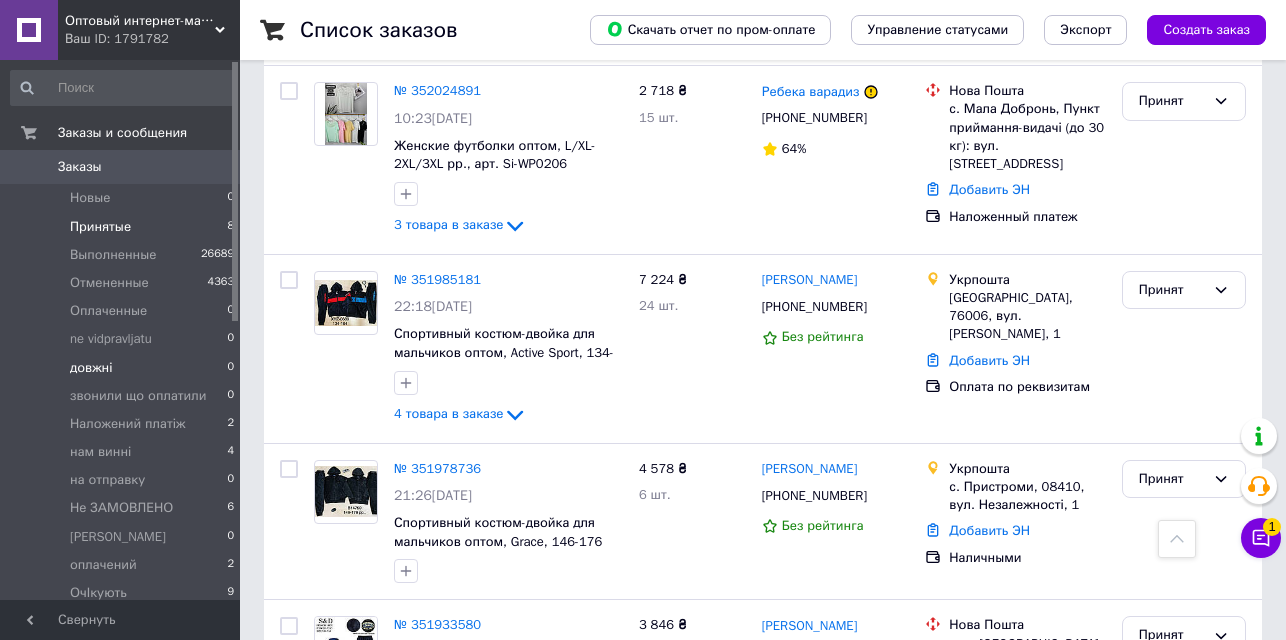 scroll, scrollTop: 159, scrollLeft: 0, axis: vertical 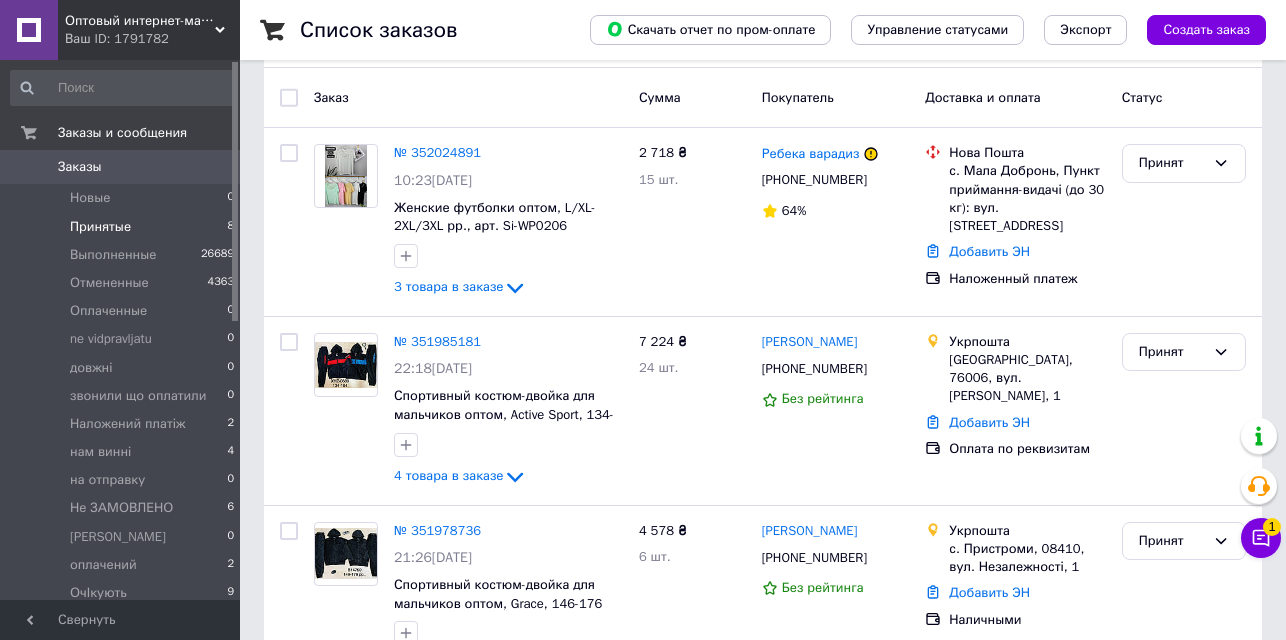 click on "Принятые 8" at bounding box center [123, 227] 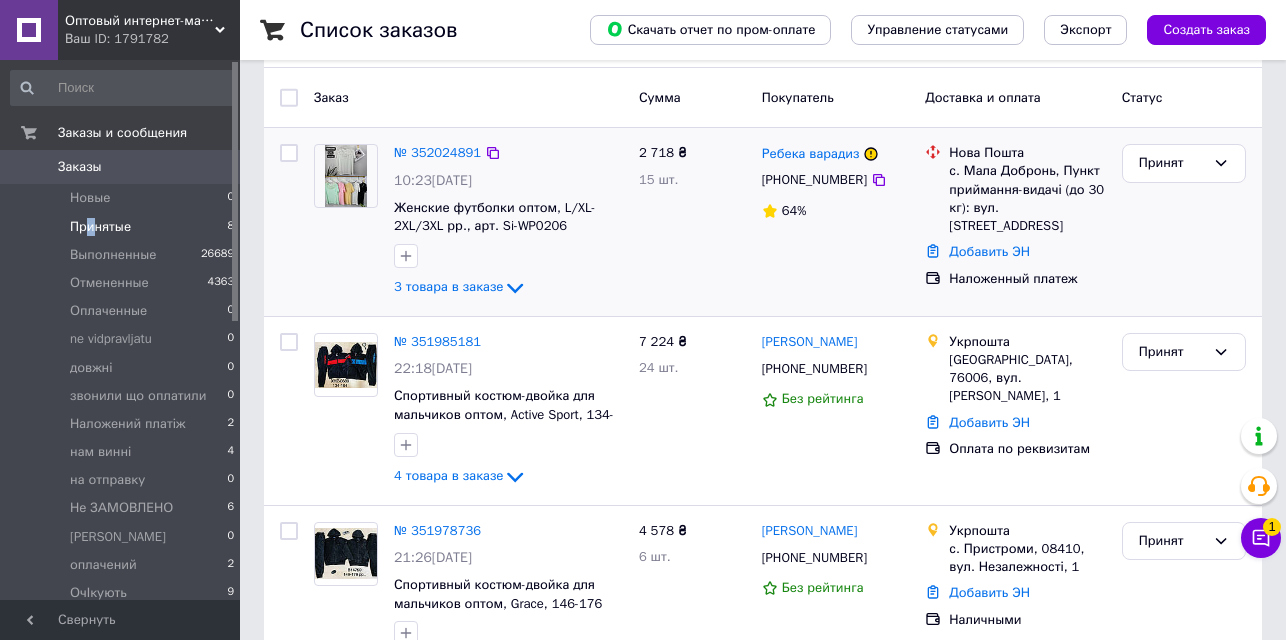 scroll, scrollTop: 0, scrollLeft: 0, axis: both 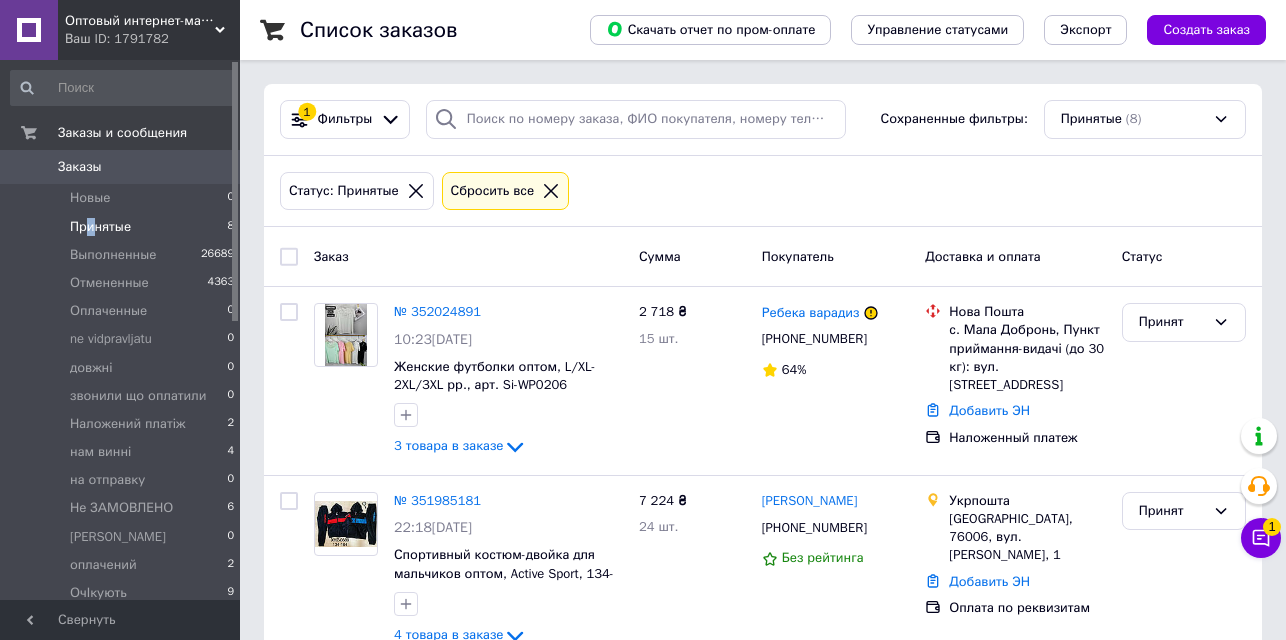 click on "Принятые" at bounding box center [100, 227] 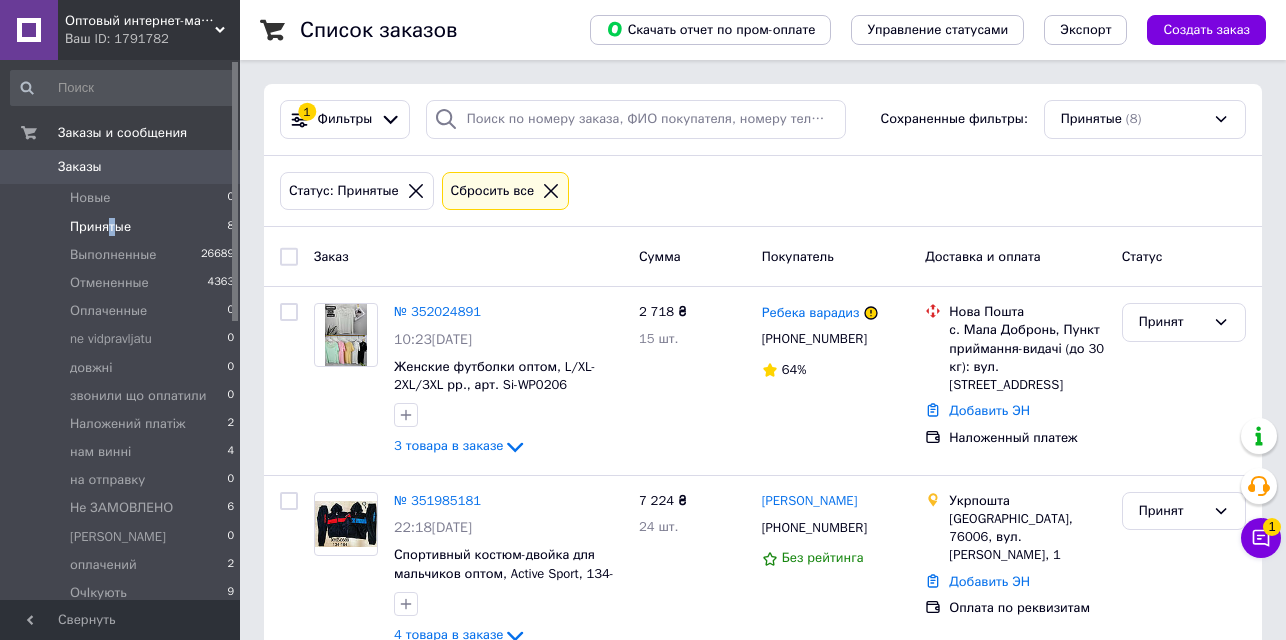 click on "Принятые" at bounding box center [100, 227] 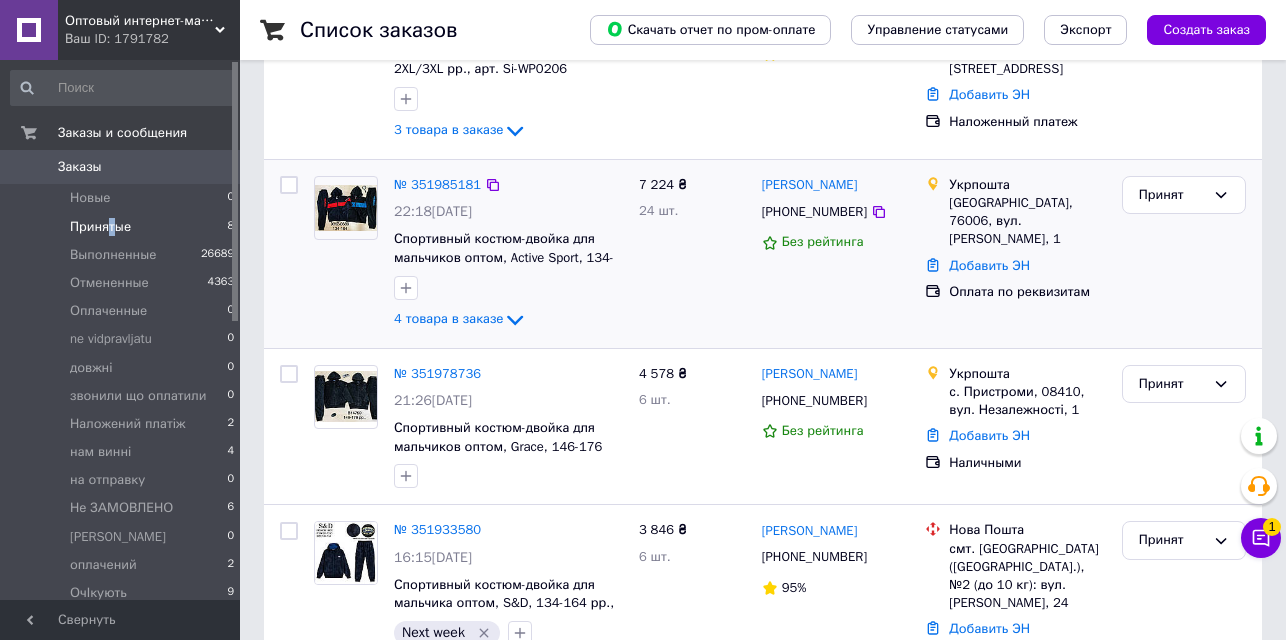 scroll, scrollTop: 318, scrollLeft: 0, axis: vertical 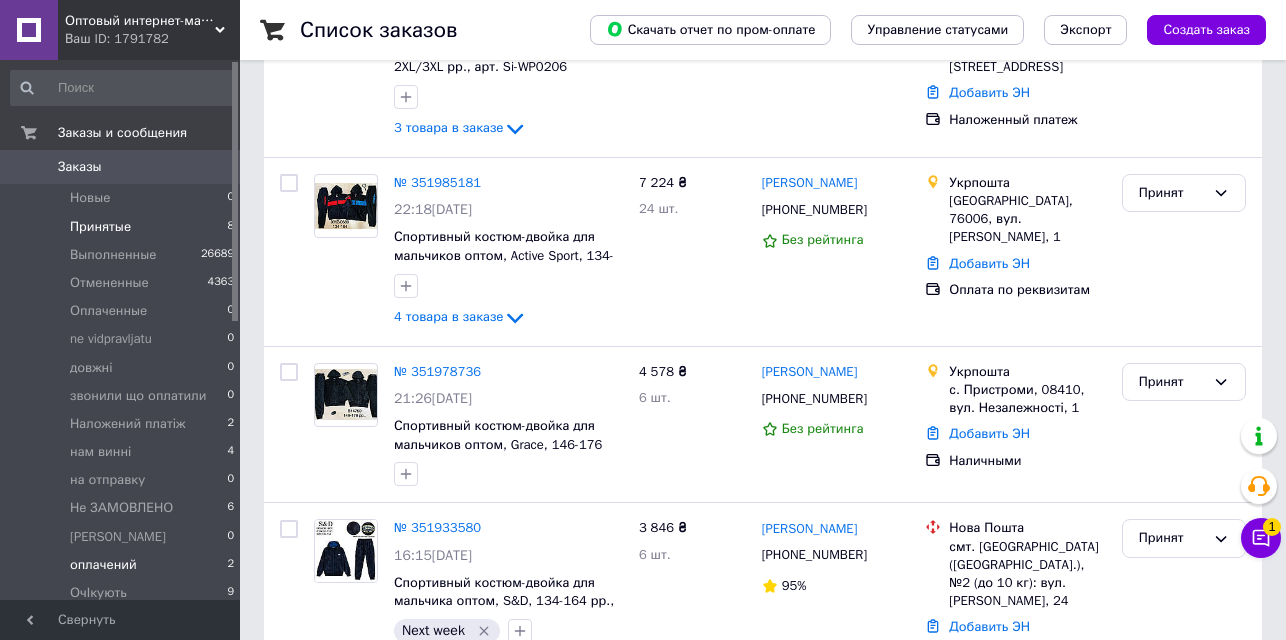 click on "оплачений 2" at bounding box center (123, 565) 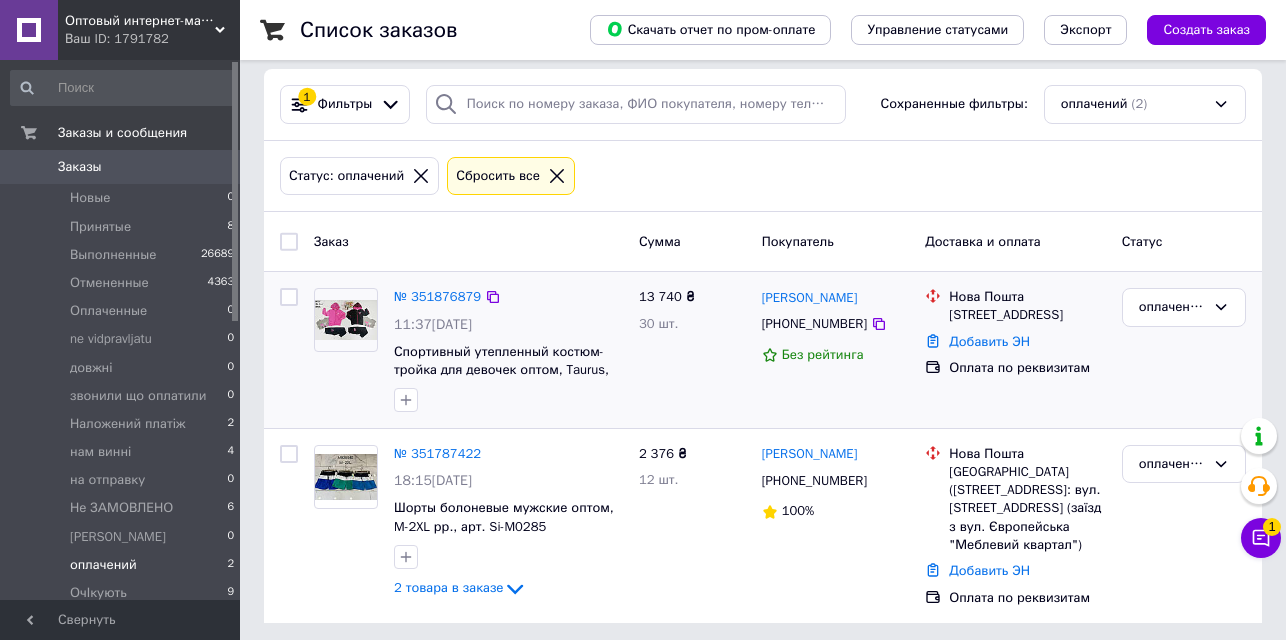 scroll, scrollTop: 19, scrollLeft: 0, axis: vertical 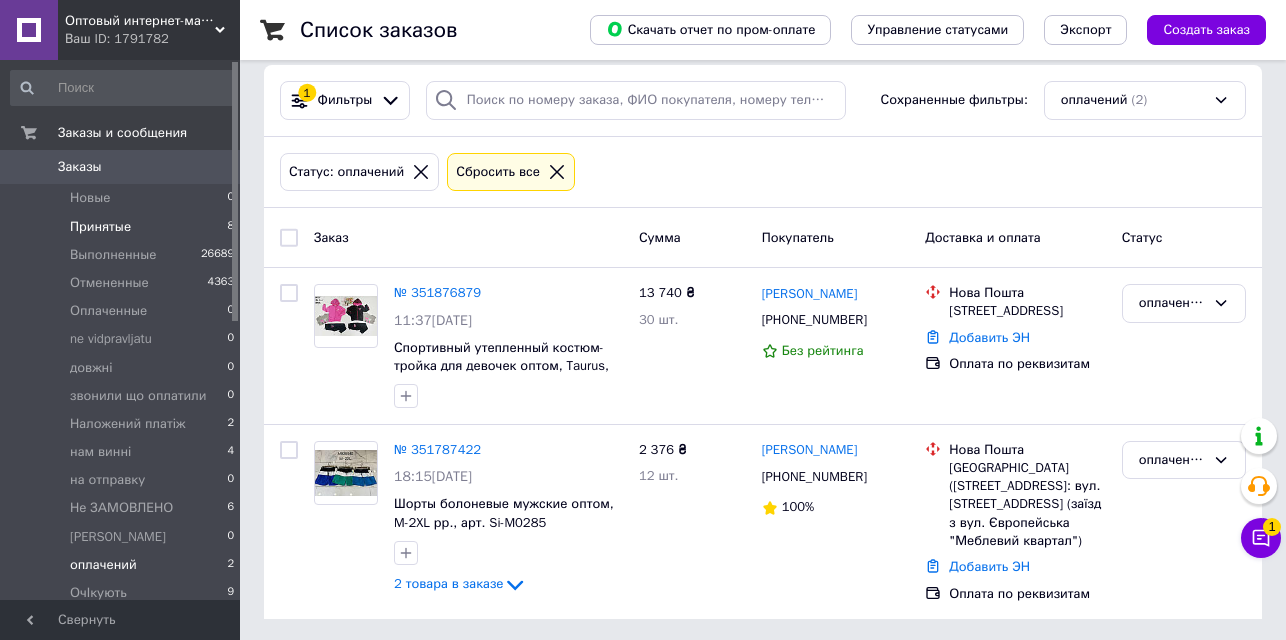 click on "Принятые" at bounding box center [100, 227] 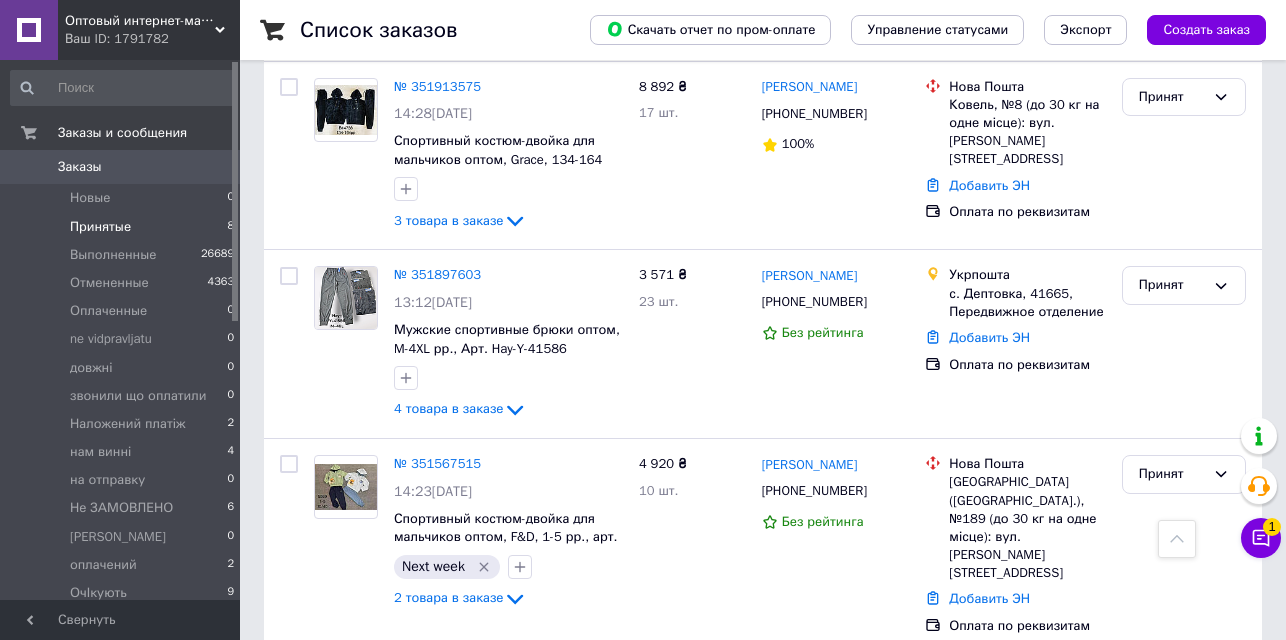 scroll, scrollTop: 1127, scrollLeft: 0, axis: vertical 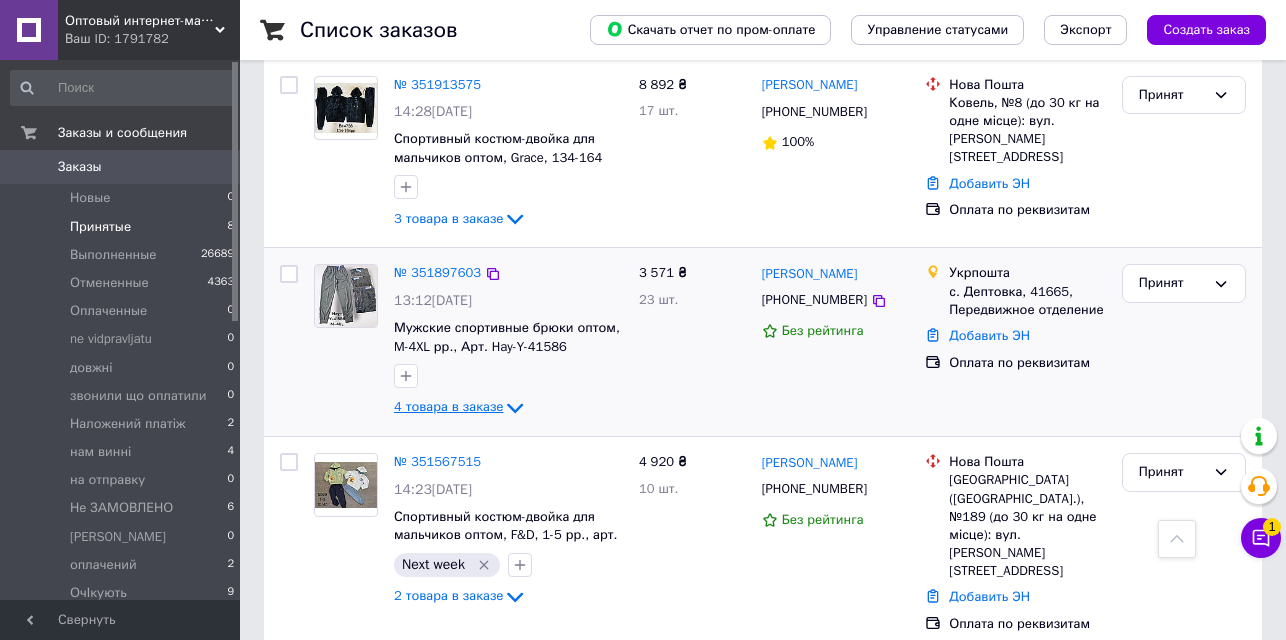 click on "4 товара в заказе" at bounding box center (448, 407) 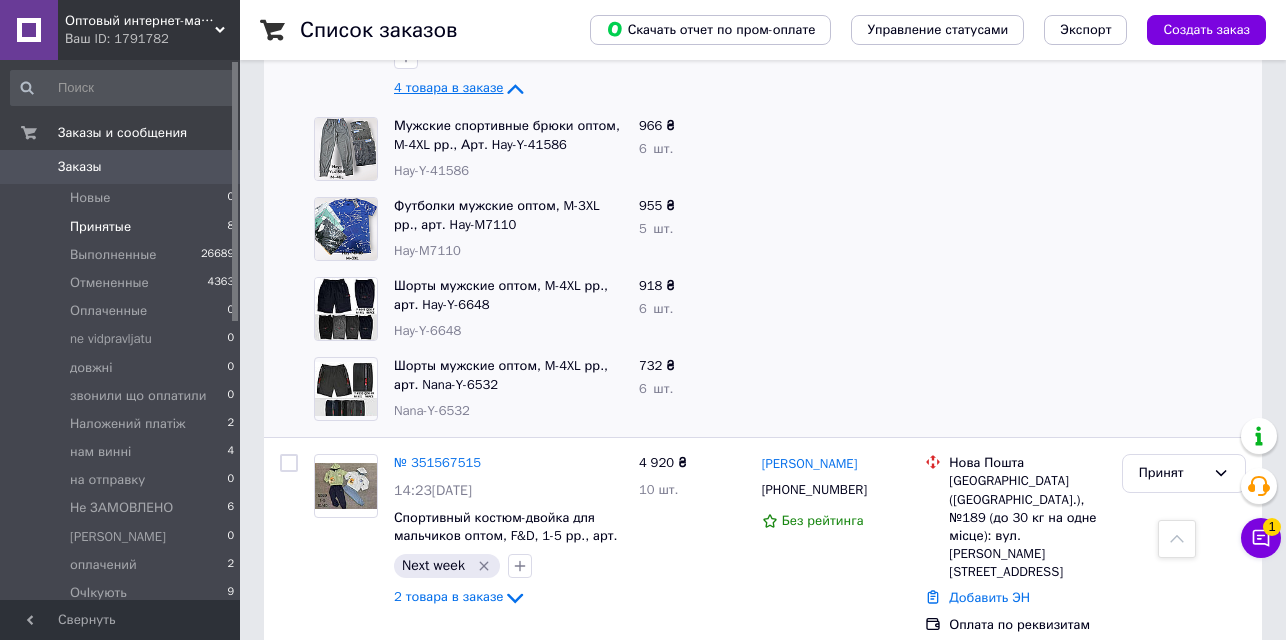 scroll, scrollTop: 1447, scrollLeft: 0, axis: vertical 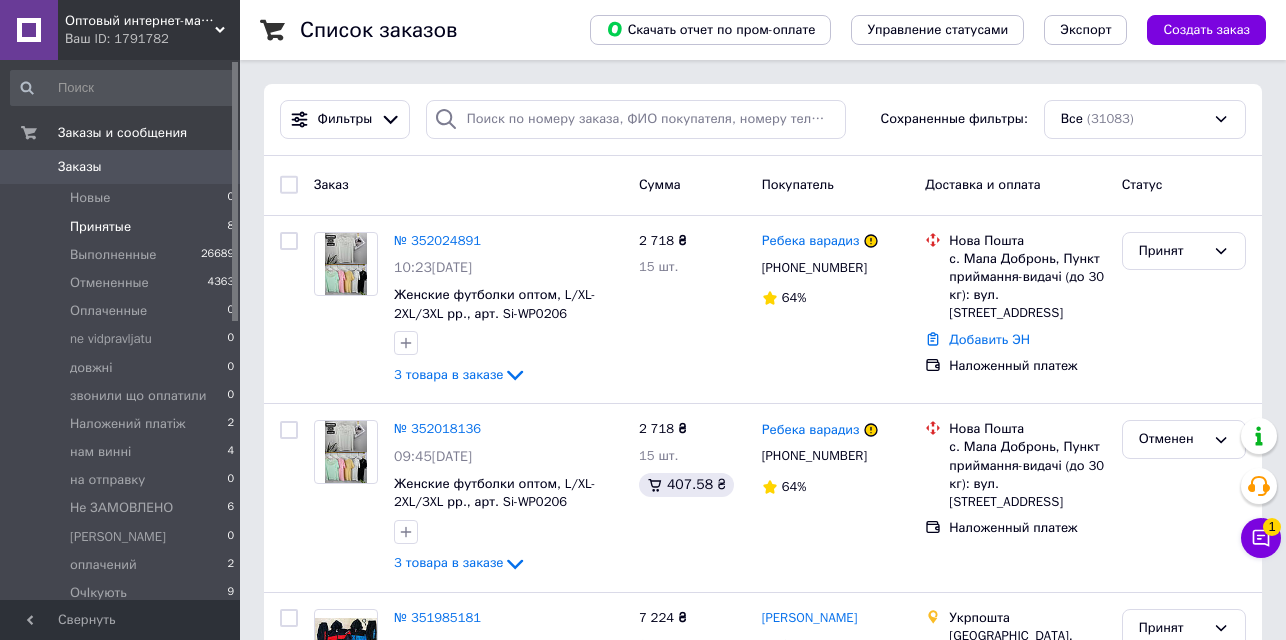 click on "Принятые" at bounding box center (100, 227) 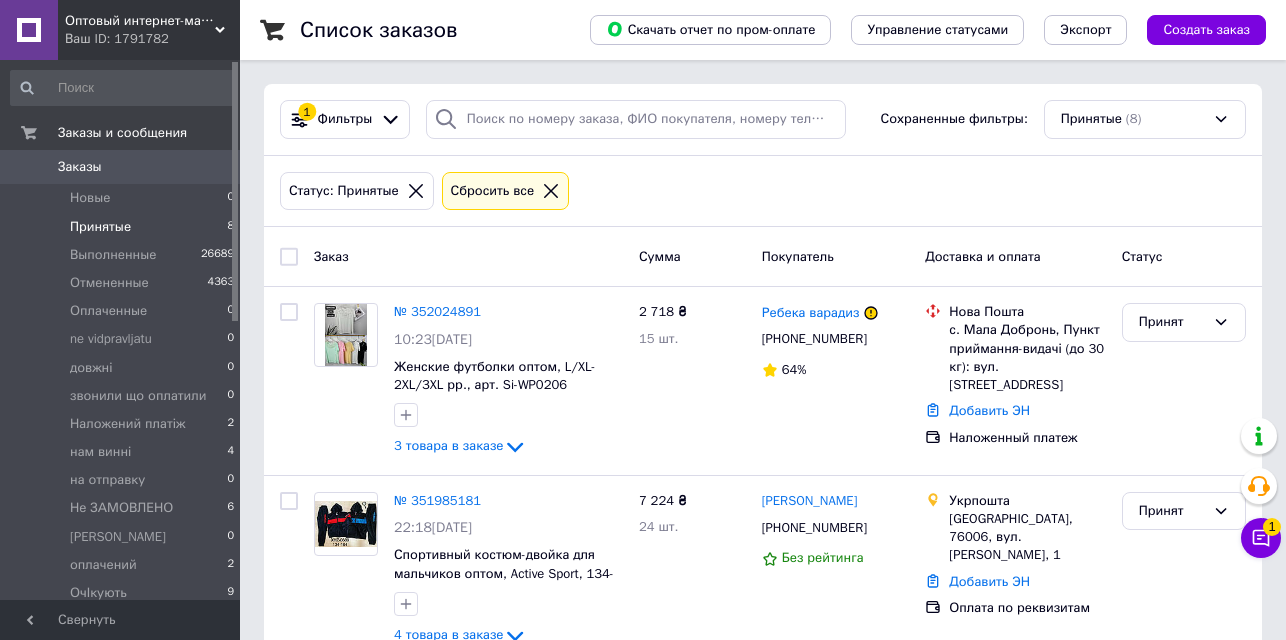 click on "Принятые" at bounding box center [100, 227] 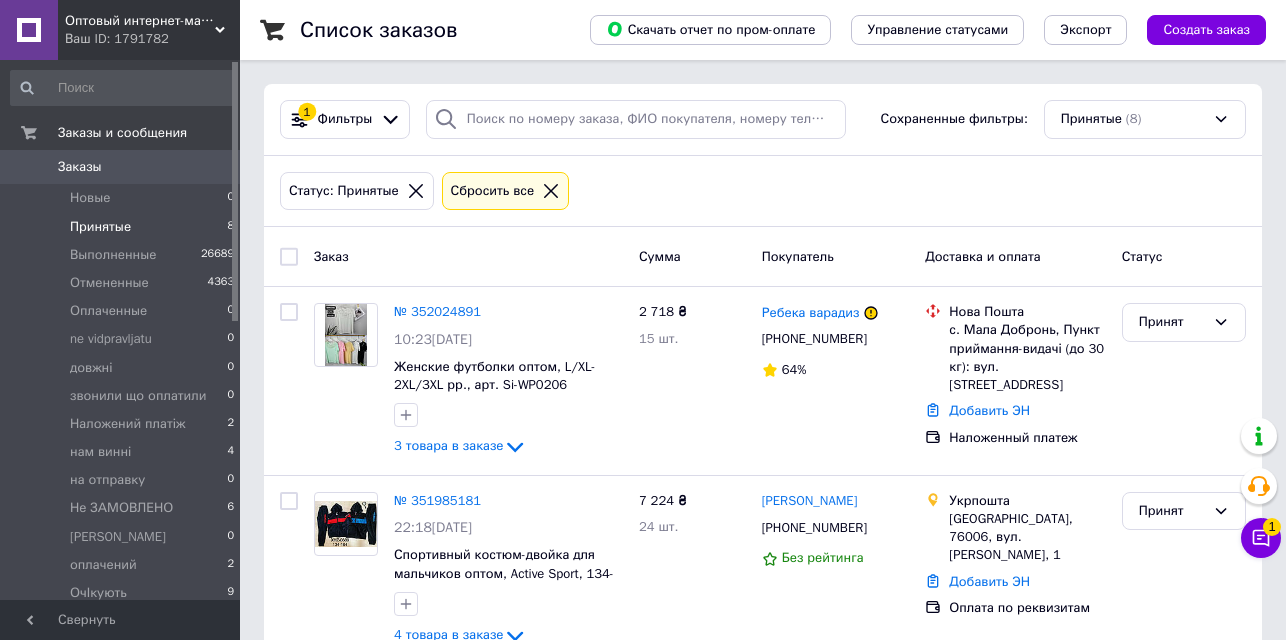 click on "Принятые" at bounding box center [100, 227] 